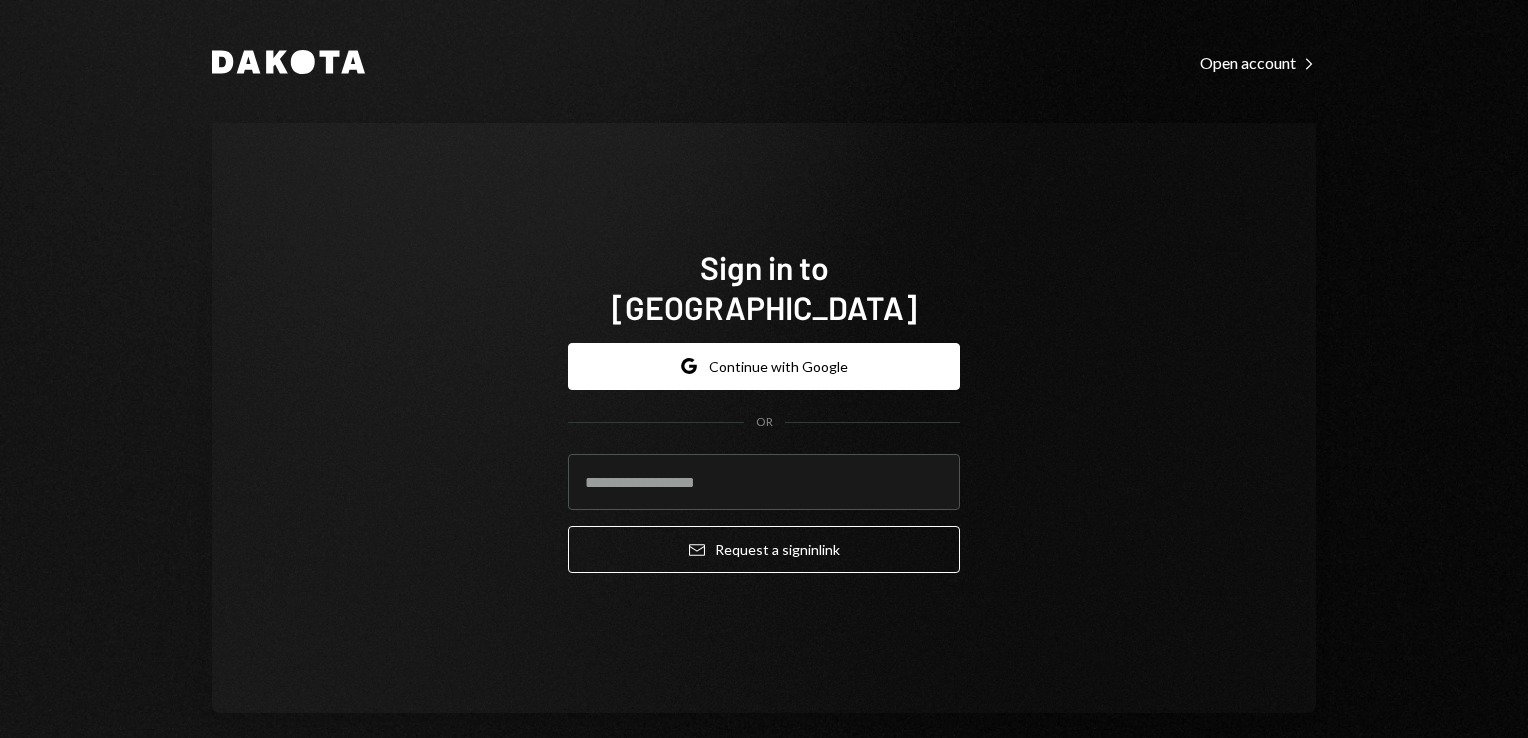scroll, scrollTop: 0, scrollLeft: 0, axis: both 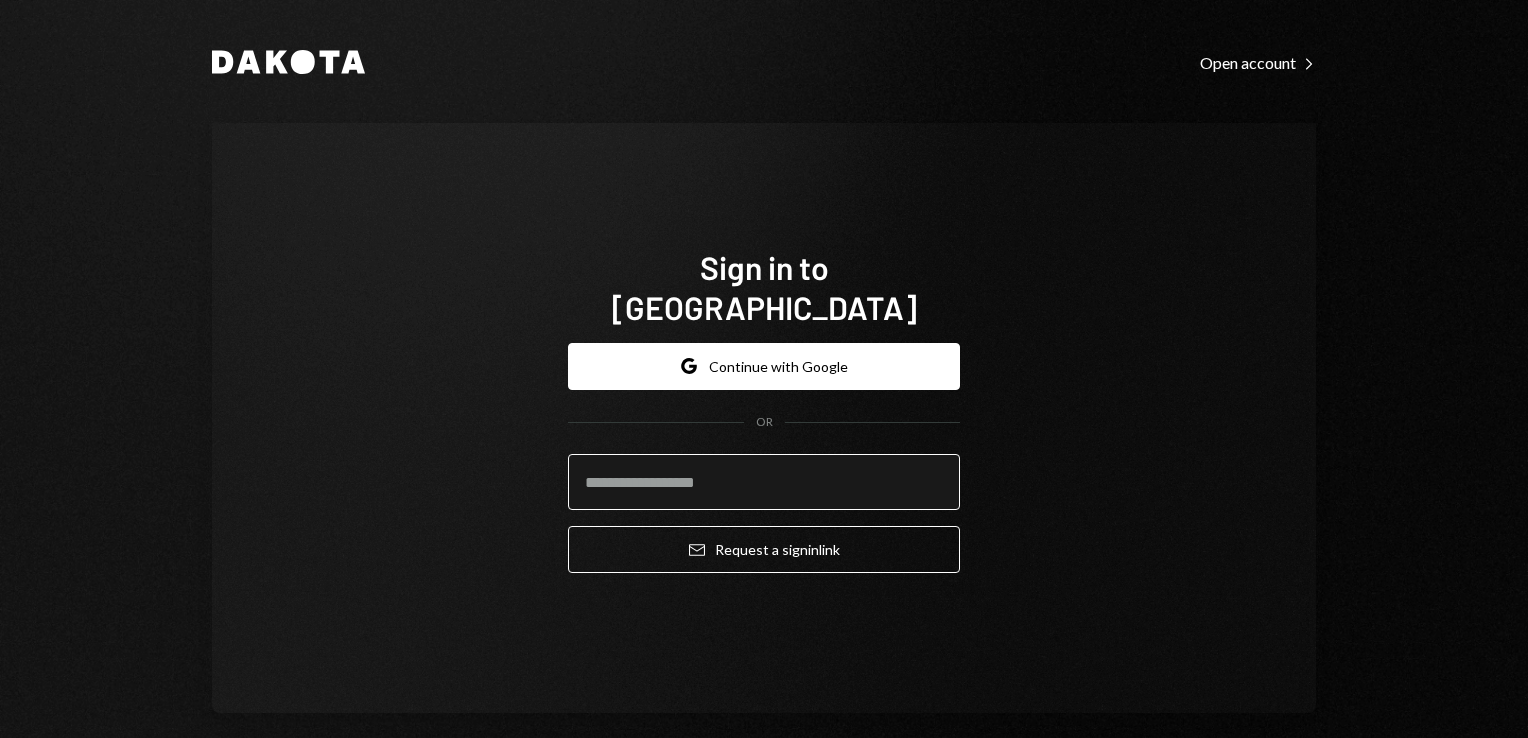 click at bounding box center [764, 482] 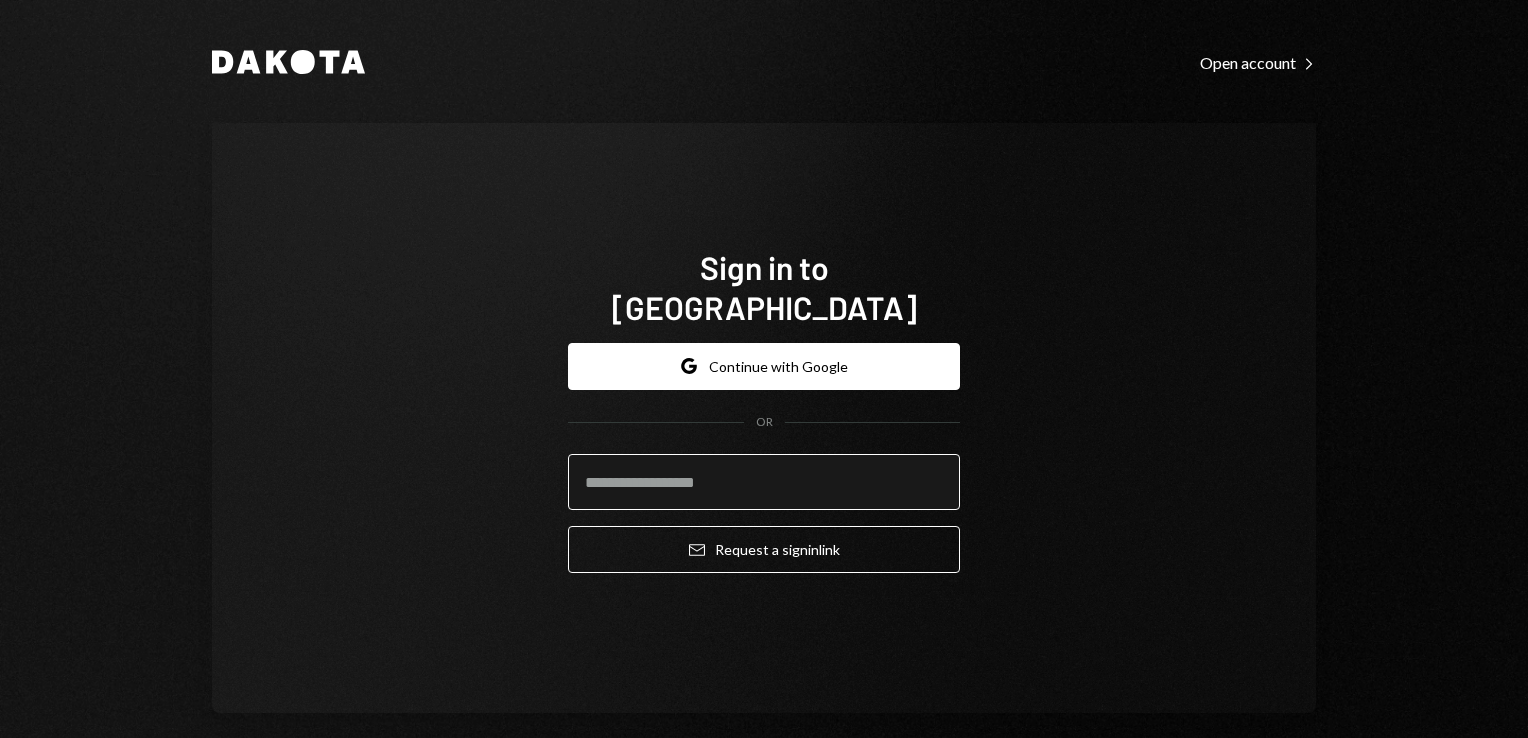 type on "**********" 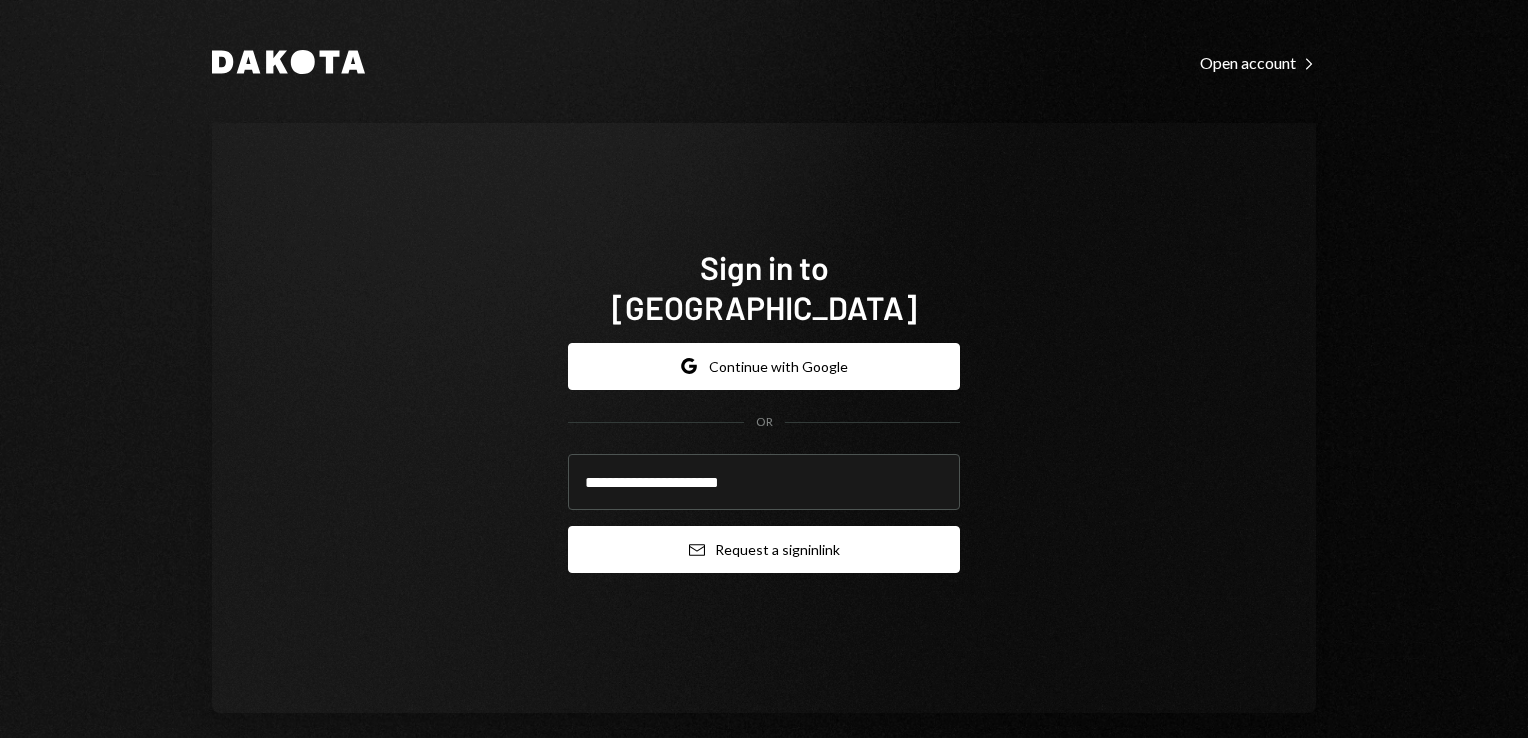 click on "Email Request a sign  in  link" at bounding box center (764, 549) 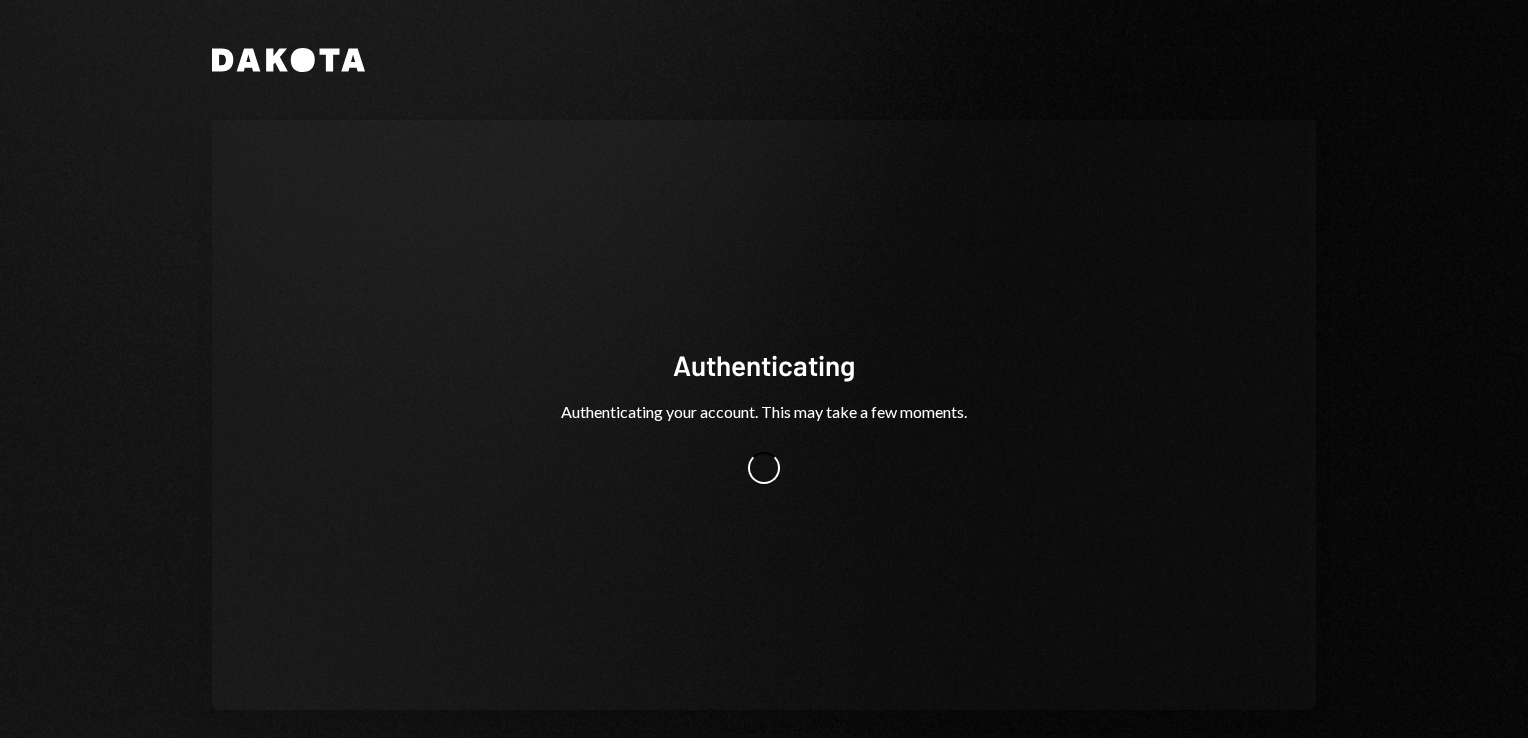 scroll, scrollTop: 0, scrollLeft: 0, axis: both 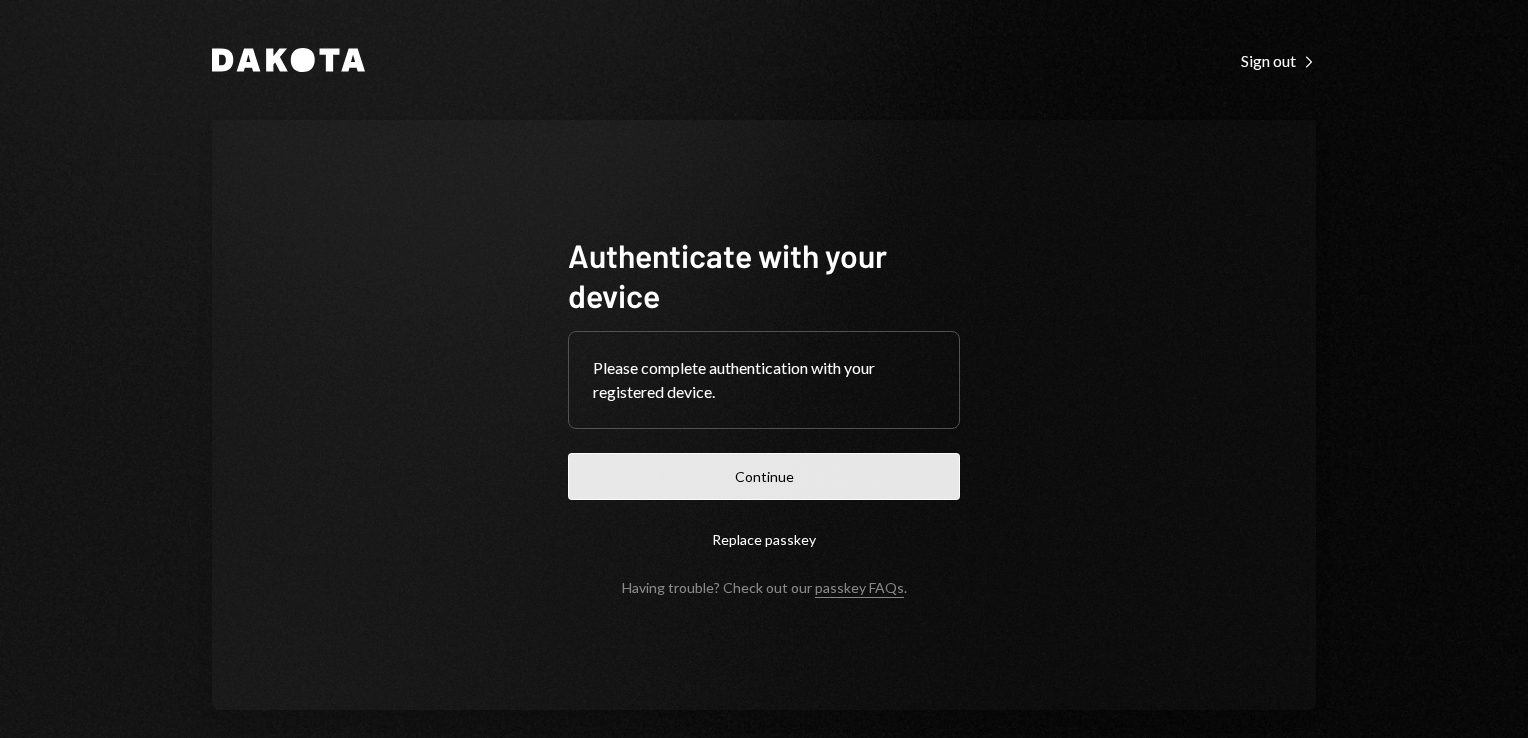 click on "Continue" at bounding box center (764, 476) 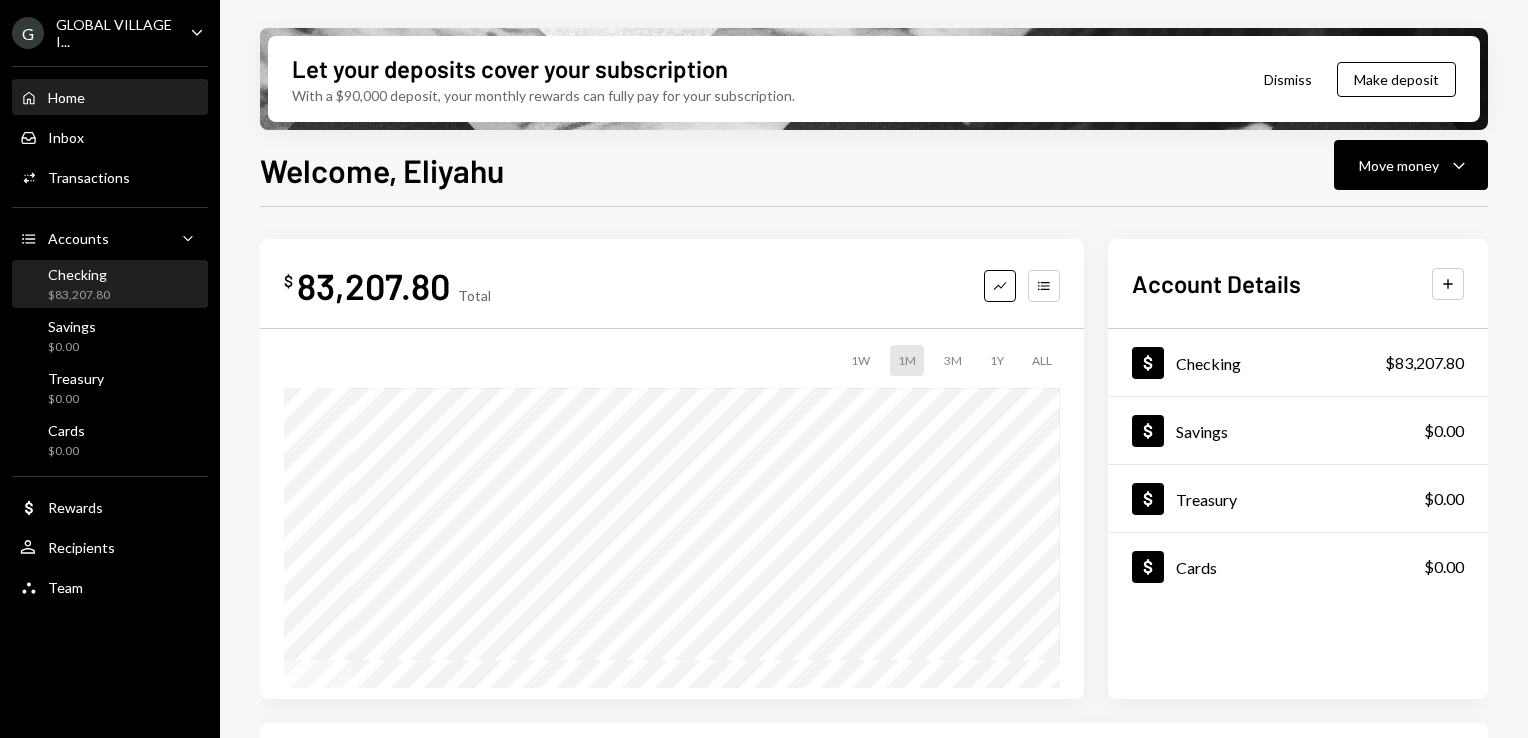 click on "Checking" at bounding box center (79, 274) 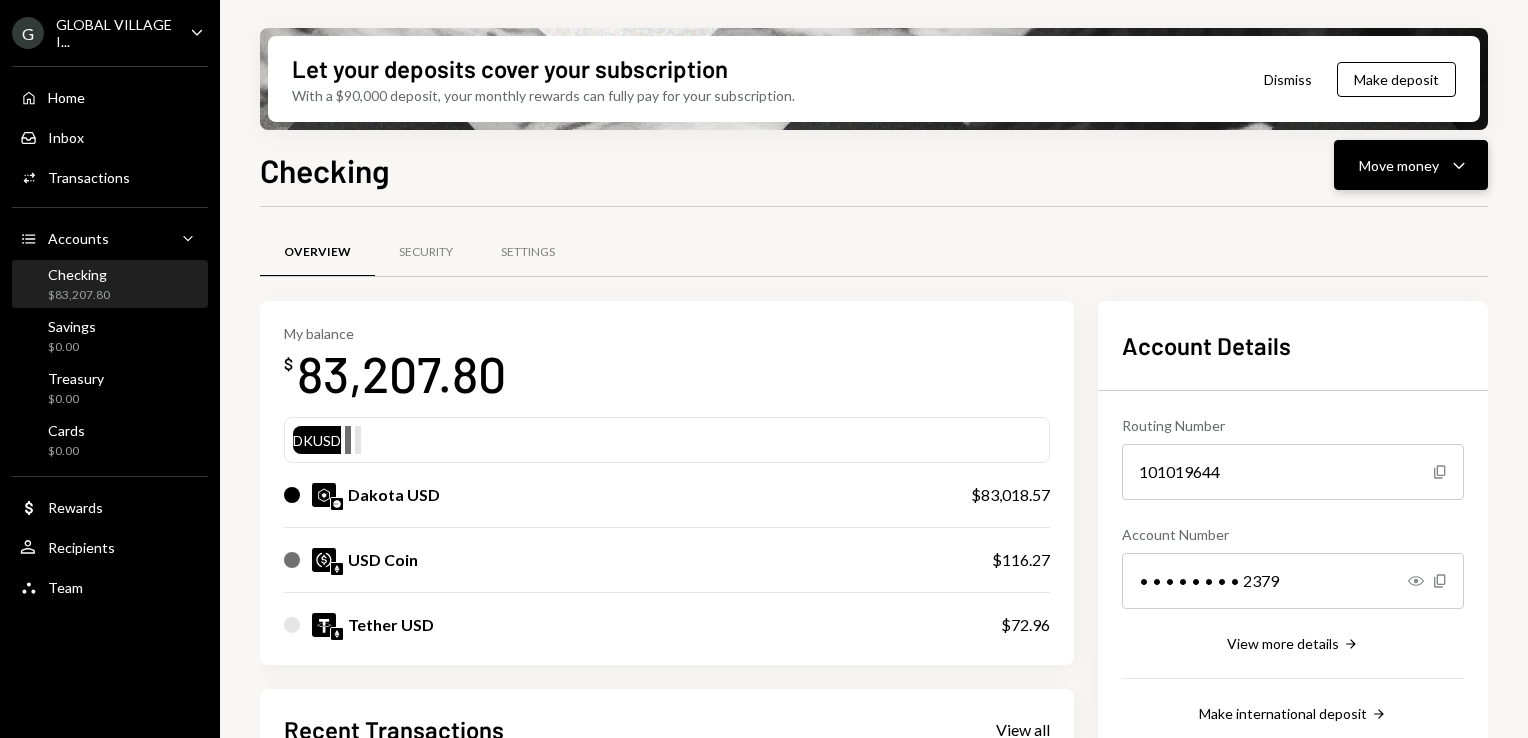 click on "Caret Down" 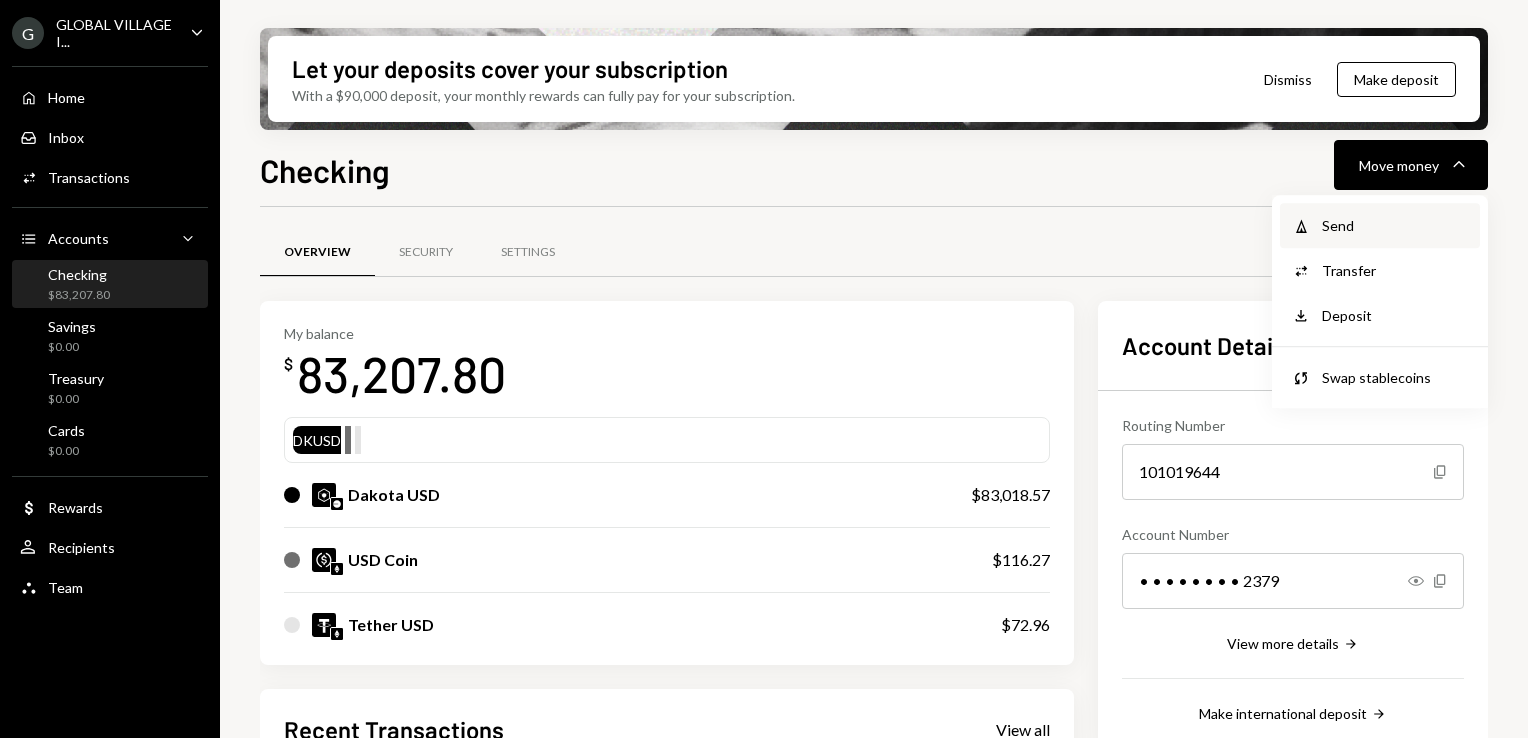 click on "Send" at bounding box center (1395, 225) 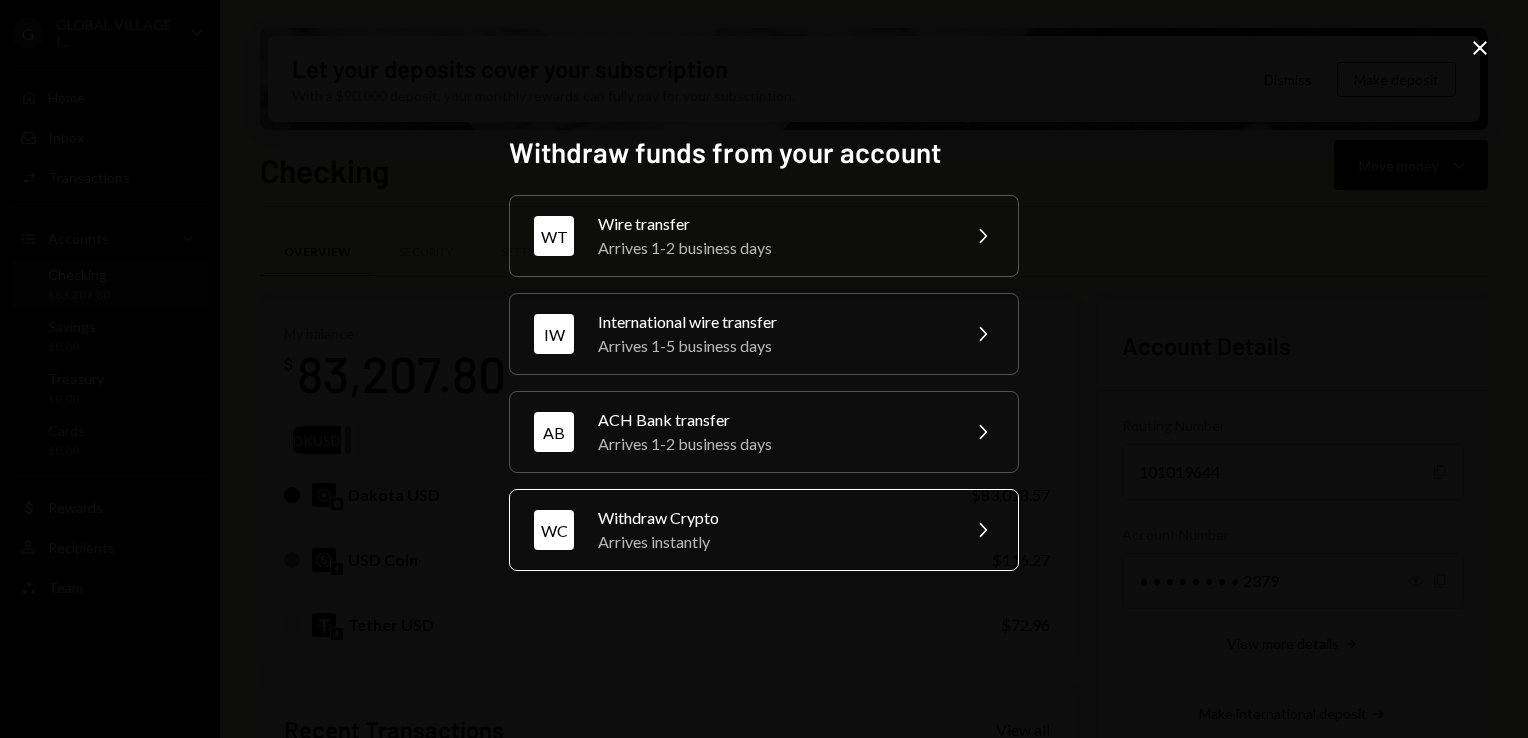 click on "Withdraw Crypto" at bounding box center (772, 518) 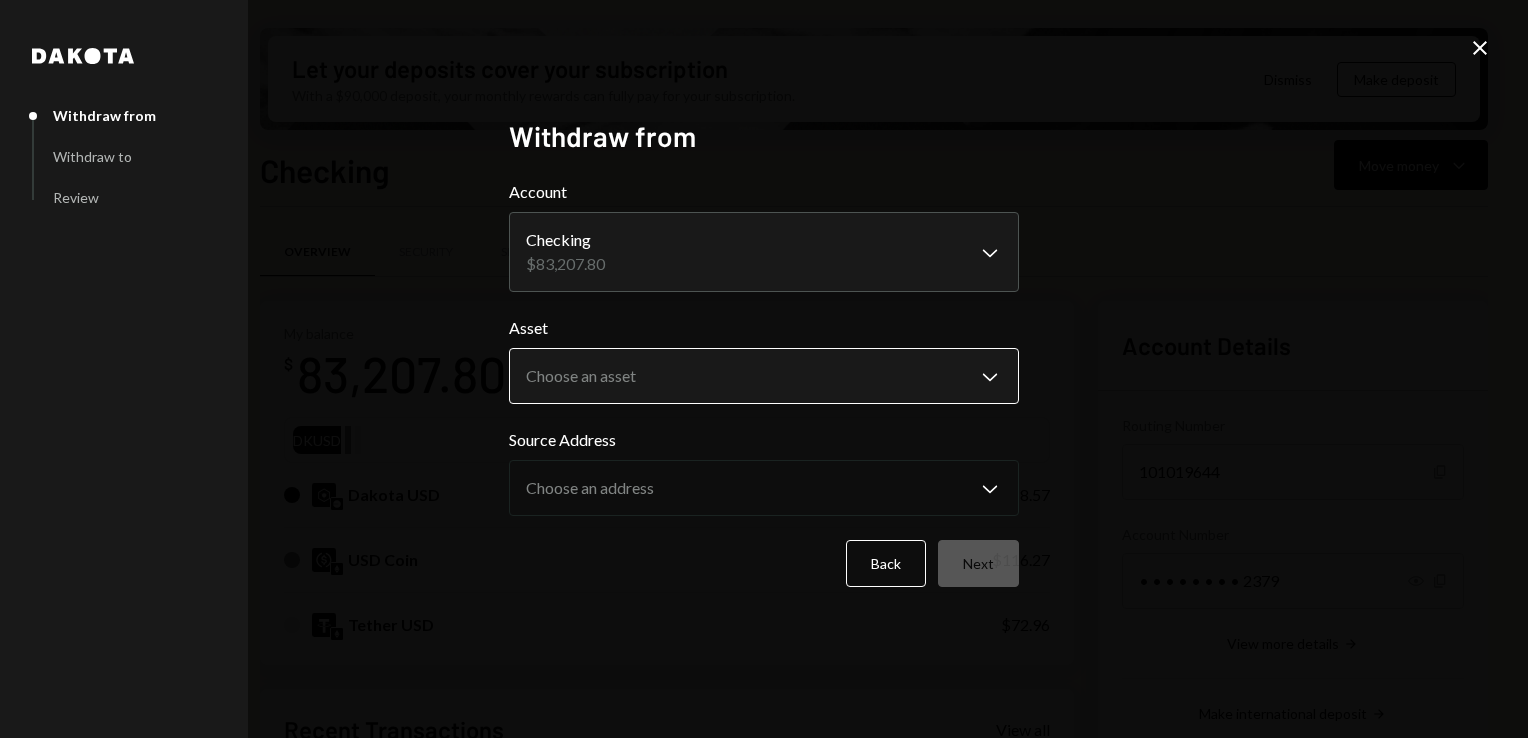 click on "G GLOBAL VILLAGE I... Caret Down Home Home Inbox Inbox Activities Transactions Accounts Accounts Caret Down Checking $83,207.80 Savings $0.00 Treasury $0.00 Cards $0.00 Dollar Rewards User Recipients Team Team Let your deposits cover your subscription With a $90,000 deposit, your monthly rewards can fully pay for your subscription. Dismiss Make deposit Checking Move money Caret Down Overview Security Settings My balance $ 83,207.80 DKUSD Dakota USD $83,018.57 USD Coin $116.27 Tether USD $72.96 Recent Transactions View all Type Initiated By Initiated At Status Withdrawal 67,500  USDT Eliyahu Noviachkov 06/30/25 3:02 PM Completed Deposit 67,572.96  USDT 0xA9D1...1d3E43 Copy 06/30/25 2:57 PM Completed Stablecoin Conversion $67,600.00 Eliyahu Noviachkov 06/30/25 2:52 PM Completed Bank Deposit $80,838.47 Wise Inc 06/28/25 1:19 AM Completed Bank Deposit $69,780.10 WISE US INC 06/25/25 1:04 AM Completed Account Details Routing Number 101019644 Copy Account Number • • • • • • • •  2379 Show Copy Asset" at bounding box center [764, 369] 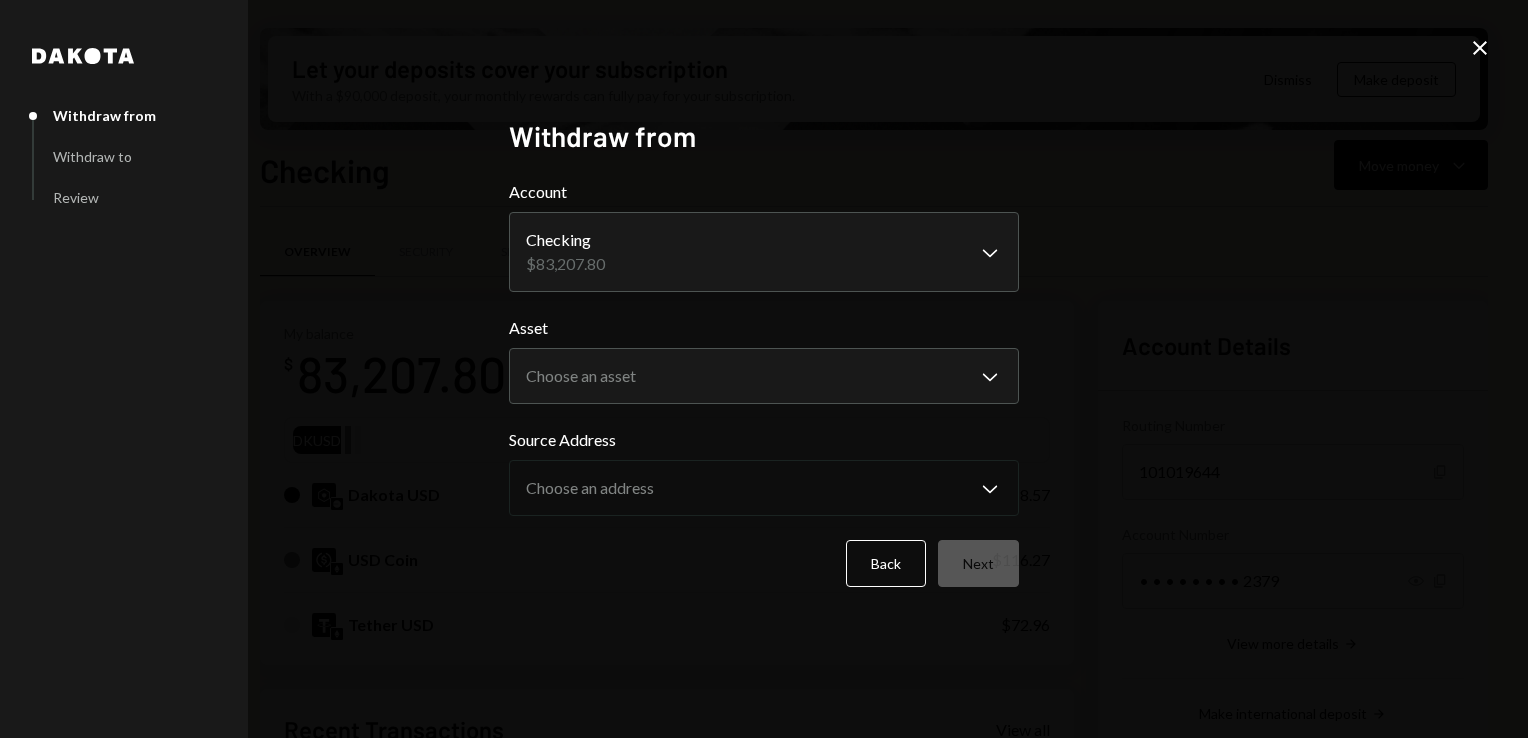 click on "Close" 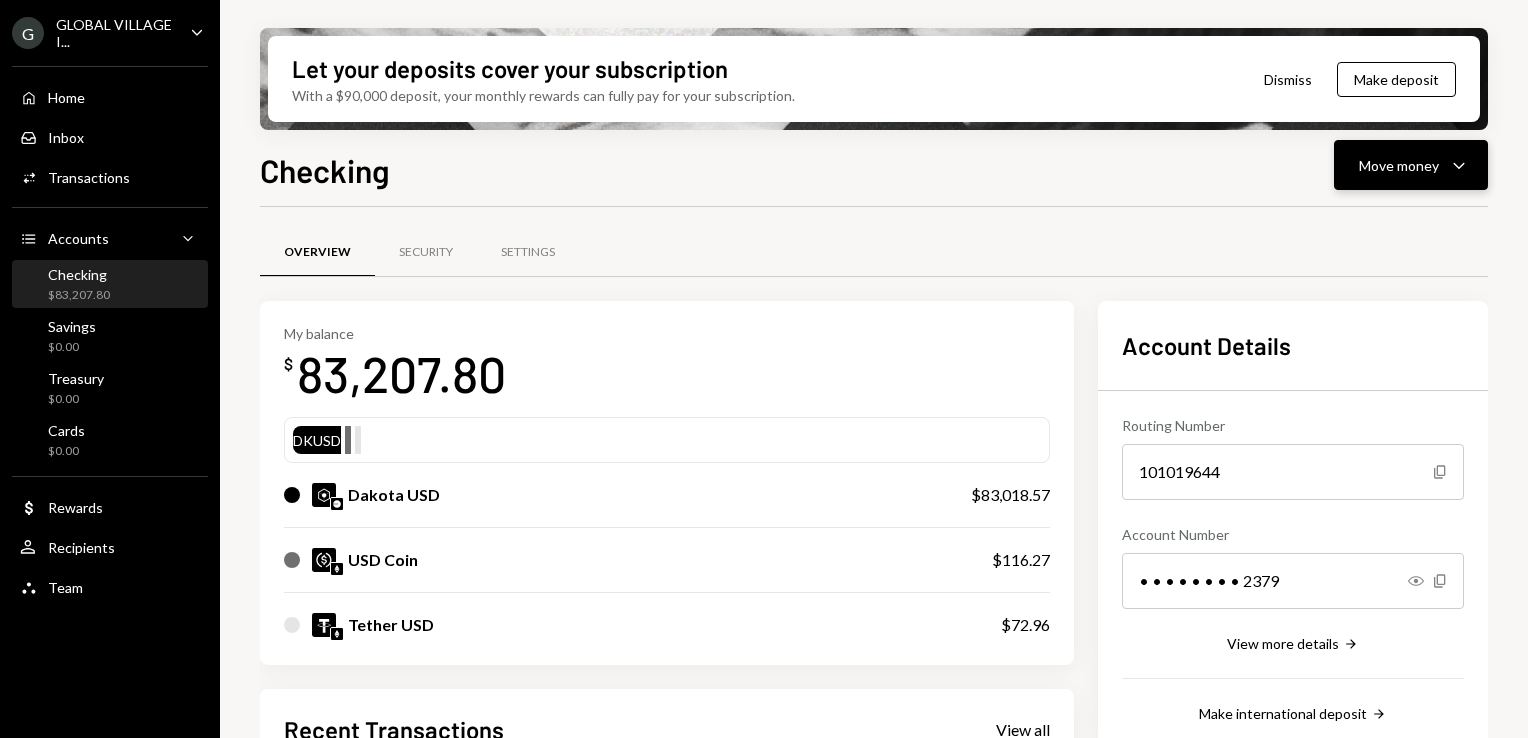 click on "Caret Down" 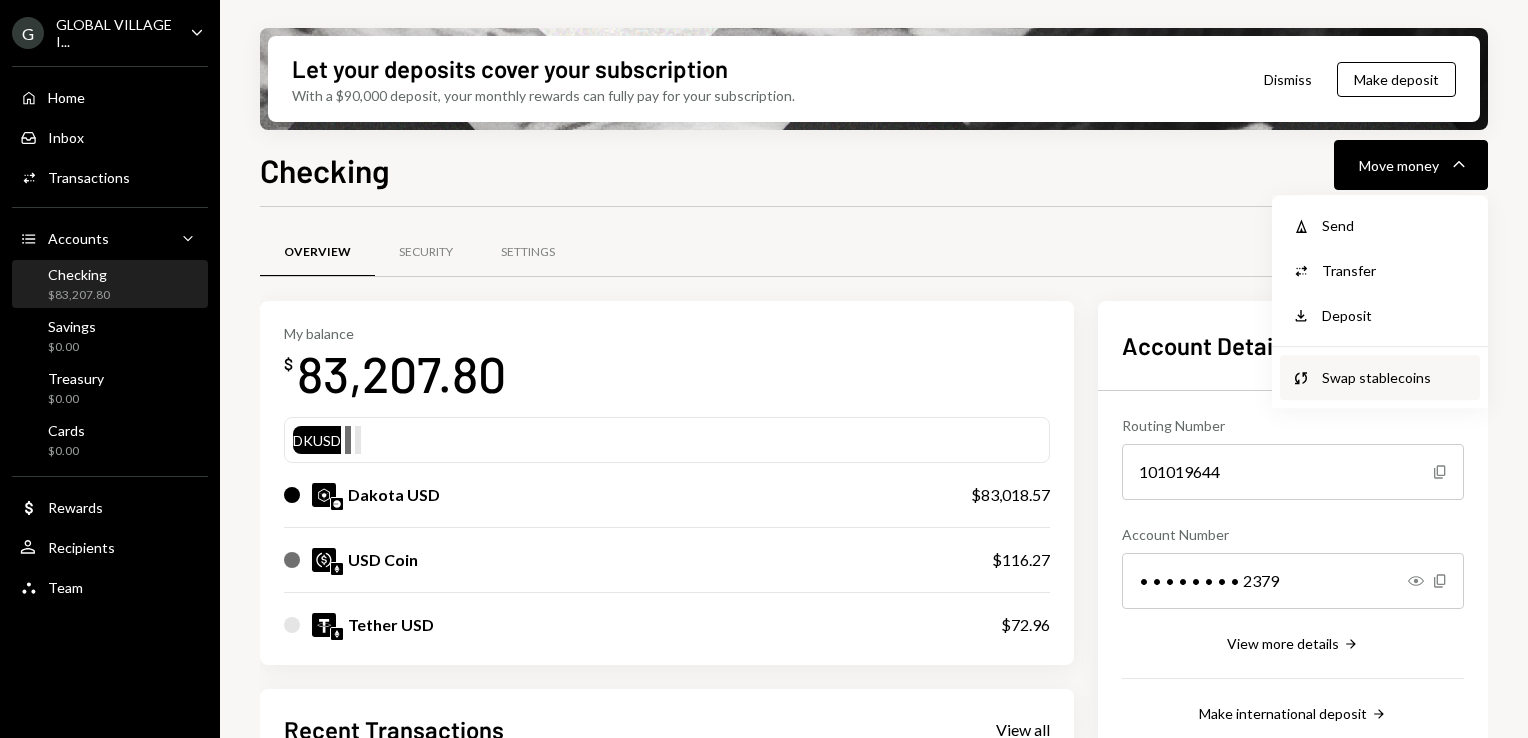 click on "Swap Swap stablecoins" at bounding box center (1380, 377) 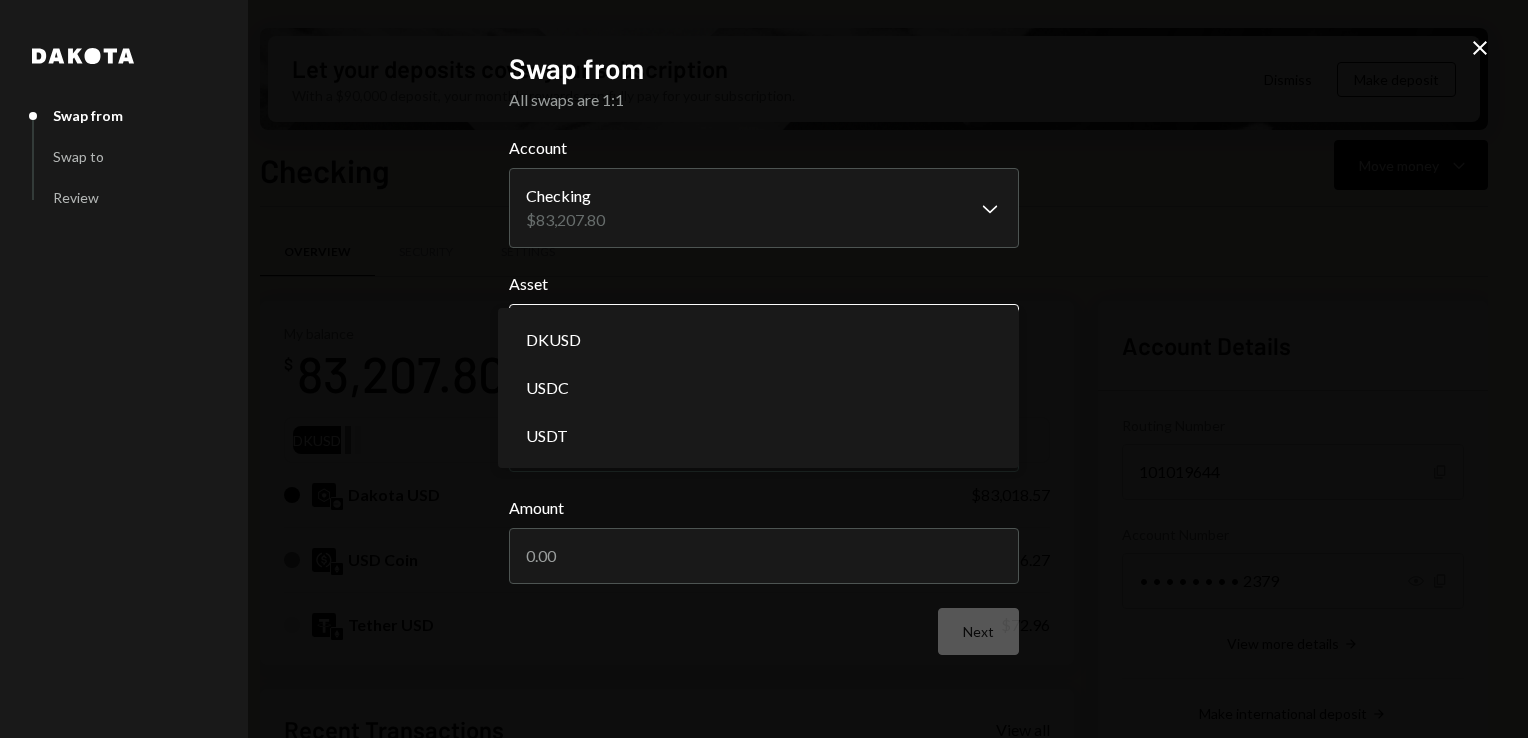 click on "G GLOBAL VILLAGE I... Caret Down Home Home Inbox Inbox Activities Transactions Accounts Accounts Caret Down Checking $83,207.80 Savings $0.00 Treasury $0.00 Cards $0.00 Dollar Rewards User Recipients Team Team Let your deposits cover your subscription With a $90,000 deposit, your monthly rewards can fully pay for your subscription. Dismiss Make deposit Checking Move money Caret Down Overview Security Settings My balance $ 83,207.80 DKUSD Dakota USD $83,018.57 USD Coin $116.27 Tether USD $72.96 Recent Transactions View all Type Initiated By Initiated At Status Withdrawal 67,500  USDT Eliyahu Noviachkov 06/30/25 3:02 PM Completed Deposit 67,572.96  USDT 0xA9D1...1d3E43 Copy 06/30/25 2:57 PM Completed Stablecoin Conversion $67,600.00 Eliyahu Noviachkov 06/30/25 2:52 PM Completed Bank Deposit $80,838.47 Wise Inc 06/28/25 1:19 AM Completed Bank Deposit $69,780.10 WISE US INC 06/25/25 1:04 AM Completed Account Details Routing Number 101019644 Copy Account Number • • • • • • • •  2379 Show Copy Asset" at bounding box center [764, 369] 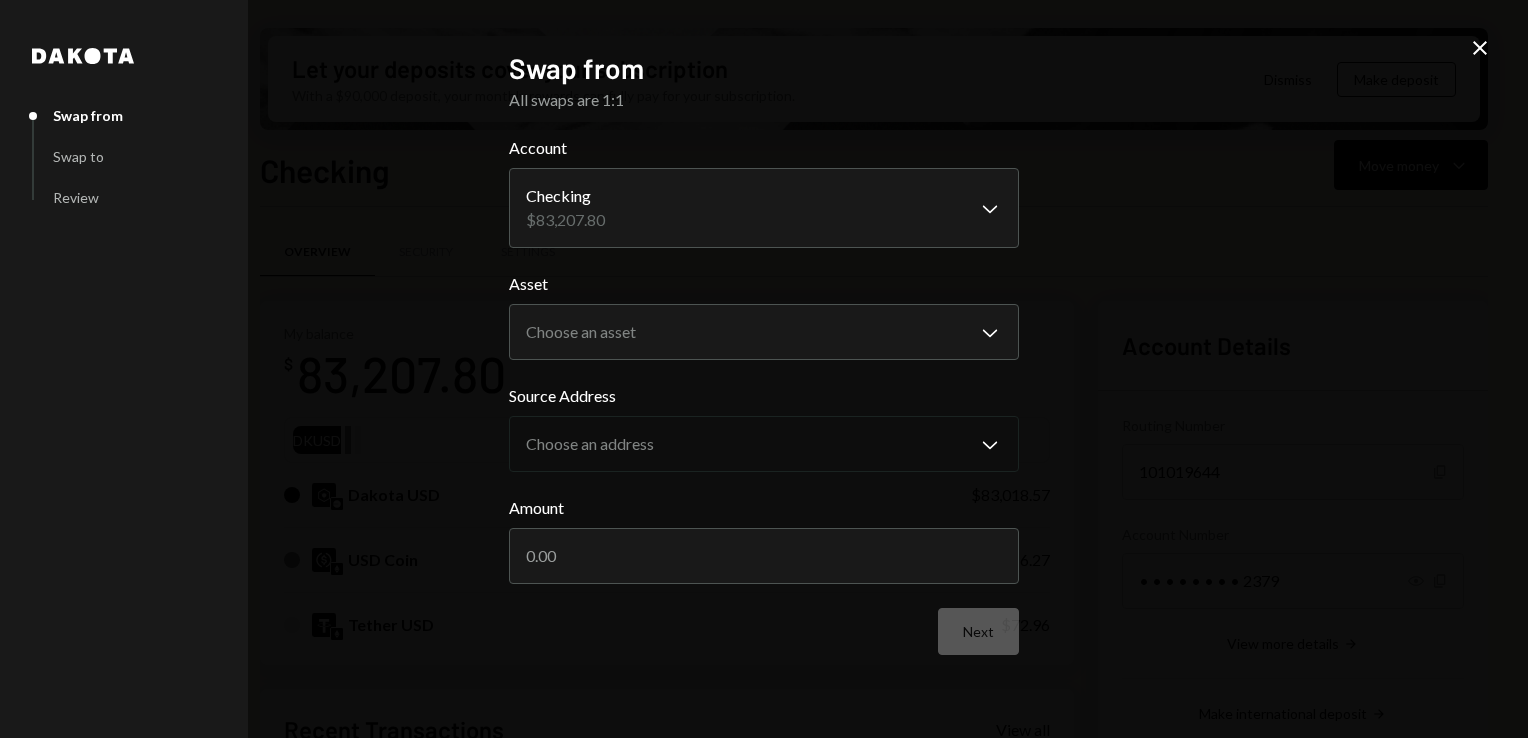 click on "G GLOBAL VILLAGE I... Caret Down Home Home Inbox Inbox Activities Transactions Accounts Accounts Caret Down Checking $83,207.80 Savings $0.00 Treasury $0.00 Cards $0.00 Dollar Rewards User Recipients Team Team Let your deposits cover your subscription With a $90,000 deposit, your monthly rewards can fully pay for your subscription. Dismiss Make deposit Checking Move money Caret Down Overview Security Settings My balance $ 83,207.80 DKUSD Dakota USD $83,018.57 USD Coin $116.27 Tether USD $72.96 Recent Transactions View all Type Initiated By Initiated At Status Withdrawal 67,500  USDT Eliyahu Noviachkov 06/30/25 3:02 PM Completed Deposit 67,572.96  USDT 0xA9D1...1d3E43 Copy 06/30/25 2:57 PM Completed Stablecoin Conversion $67,600.00 Eliyahu Noviachkov 06/30/25 2:52 PM Completed Bank Deposit $80,838.47 Wise Inc 06/28/25 1:19 AM Completed Bank Deposit $69,780.10 WISE US INC 06/25/25 1:04 AM Completed Account Details Routing Number 101019644 Copy Account Number • • • • • • • •  2379 Show Copy Asset" at bounding box center [764, 369] 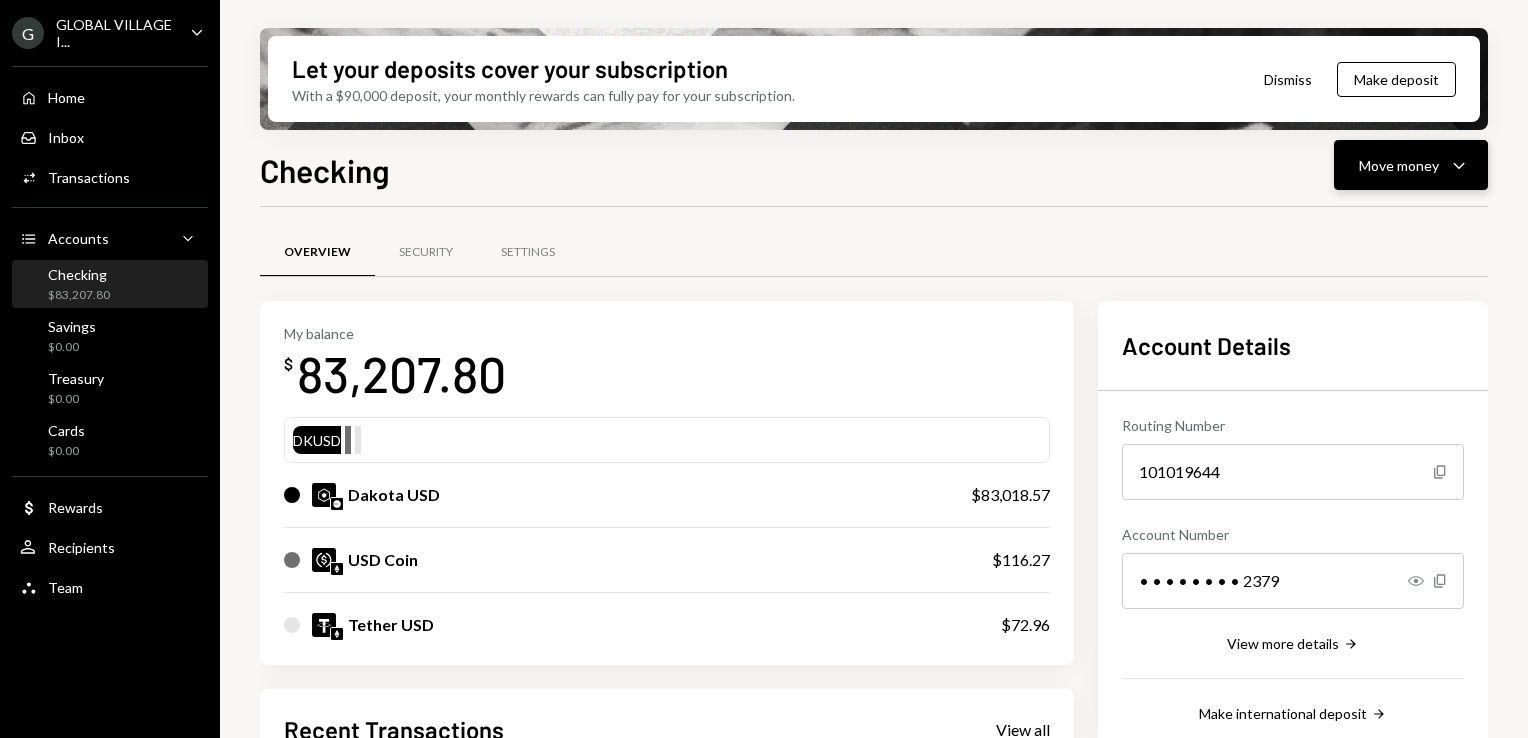 click on "Move money" at bounding box center (1399, 165) 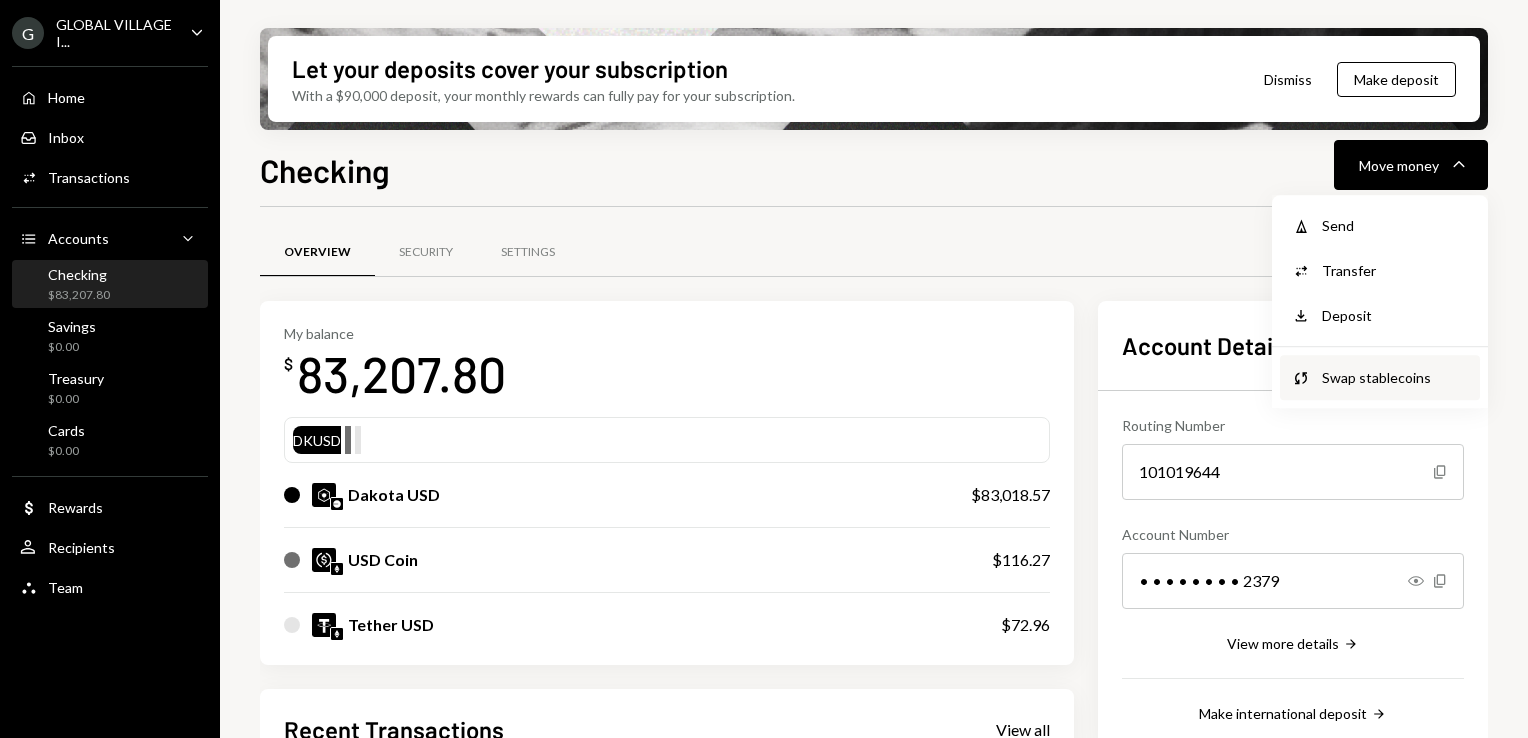 click on "Swap stablecoins" at bounding box center [1395, 377] 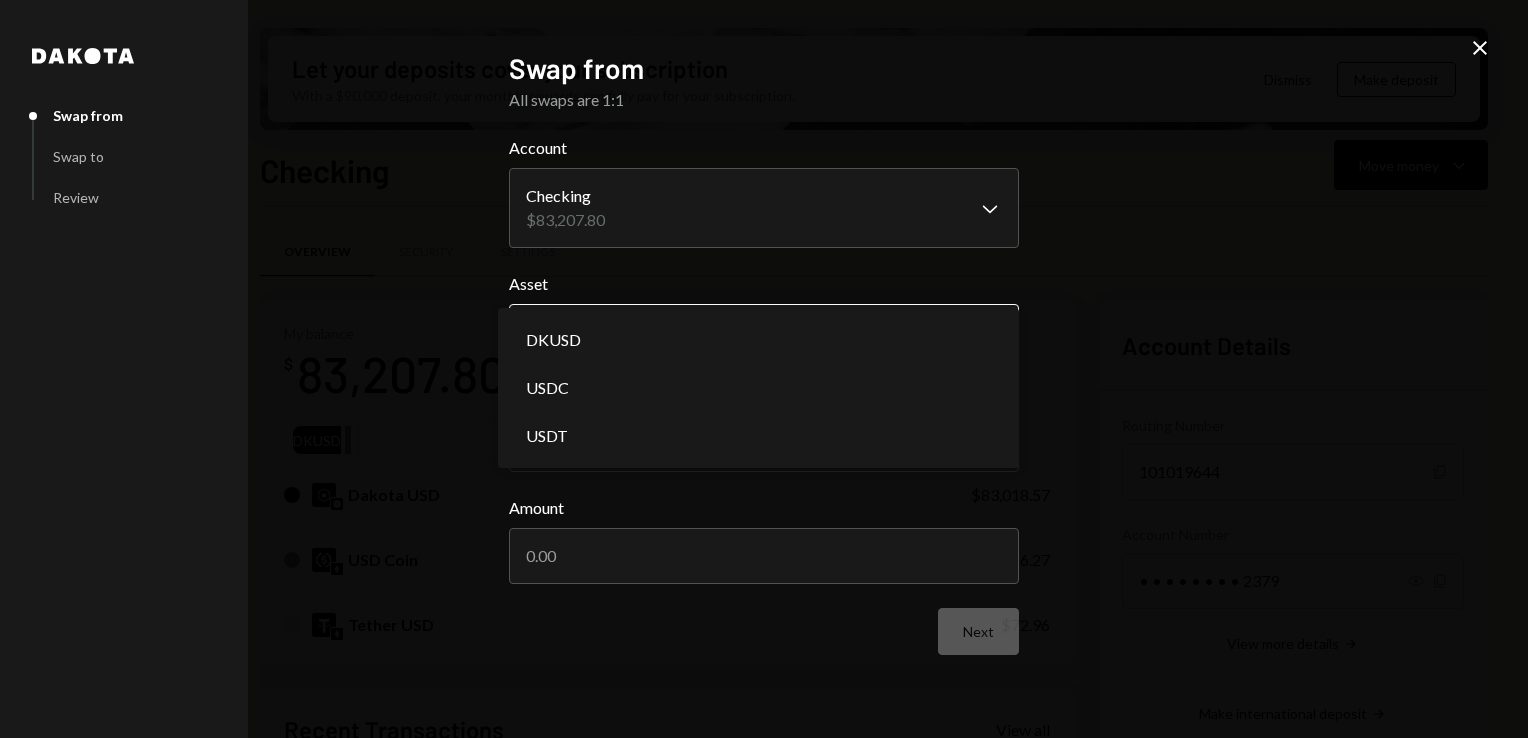 click on "G GLOBAL VILLAGE I... Caret Down Home Home Inbox Inbox Activities Transactions Accounts Accounts Caret Down Checking $83,207.80 Savings $0.00 Treasury $0.00 Cards $0.00 Dollar Rewards User Recipients Team Team Let your deposits cover your subscription With a $90,000 deposit, your monthly rewards can fully pay for your subscription. Dismiss Make deposit Checking Move money Caret Down Overview Security Settings My balance $ 83,207.80 DKUSD Dakota USD $83,018.57 USD Coin $116.27 Tether USD $72.96 Recent Transactions View all Type Initiated By Initiated At Status Withdrawal 67,500  USDT Eliyahu Noviachkov 06/30/25 3:02 PM Completed Deposit 67,572.96  USDT 0xA9D1...1d3E43 Copy 06/30/25 2:57 PM Completed Stablecoin Conversion $67,600.00 Eliyahu Noviachkov 06/30/25 2:52 PM Completed Bank Deposit $80,838.47 Wise Inc 06/28/25 1:19 AM Completed Bank Deposit $69,780.10 WISE US INC 06/25/25 1:04 AM Completed Account Details Routing Number 101019644 Copy Account Number • • • • • • • •  2379 Show Copy Asset" at bounding box center (764, 369) 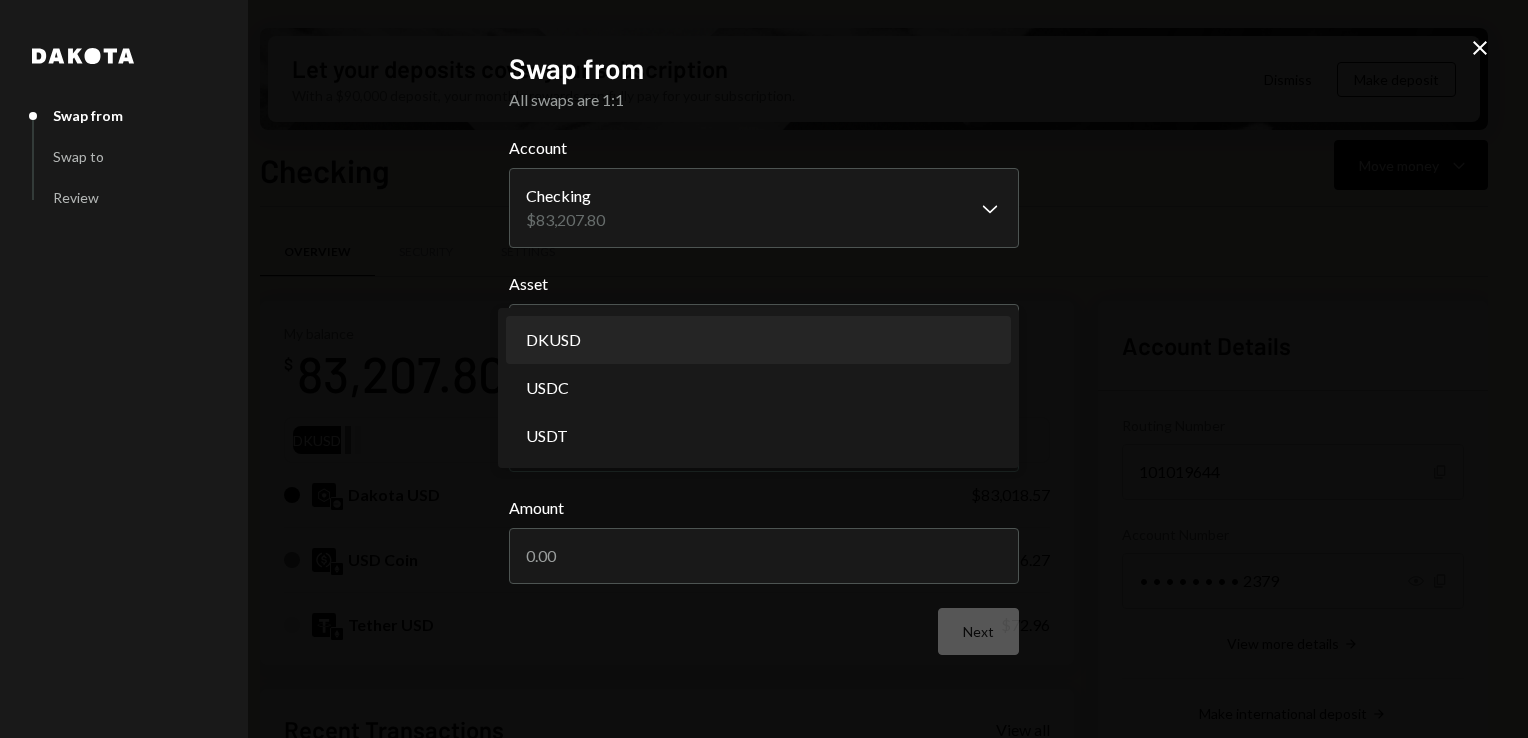 select on "*****" 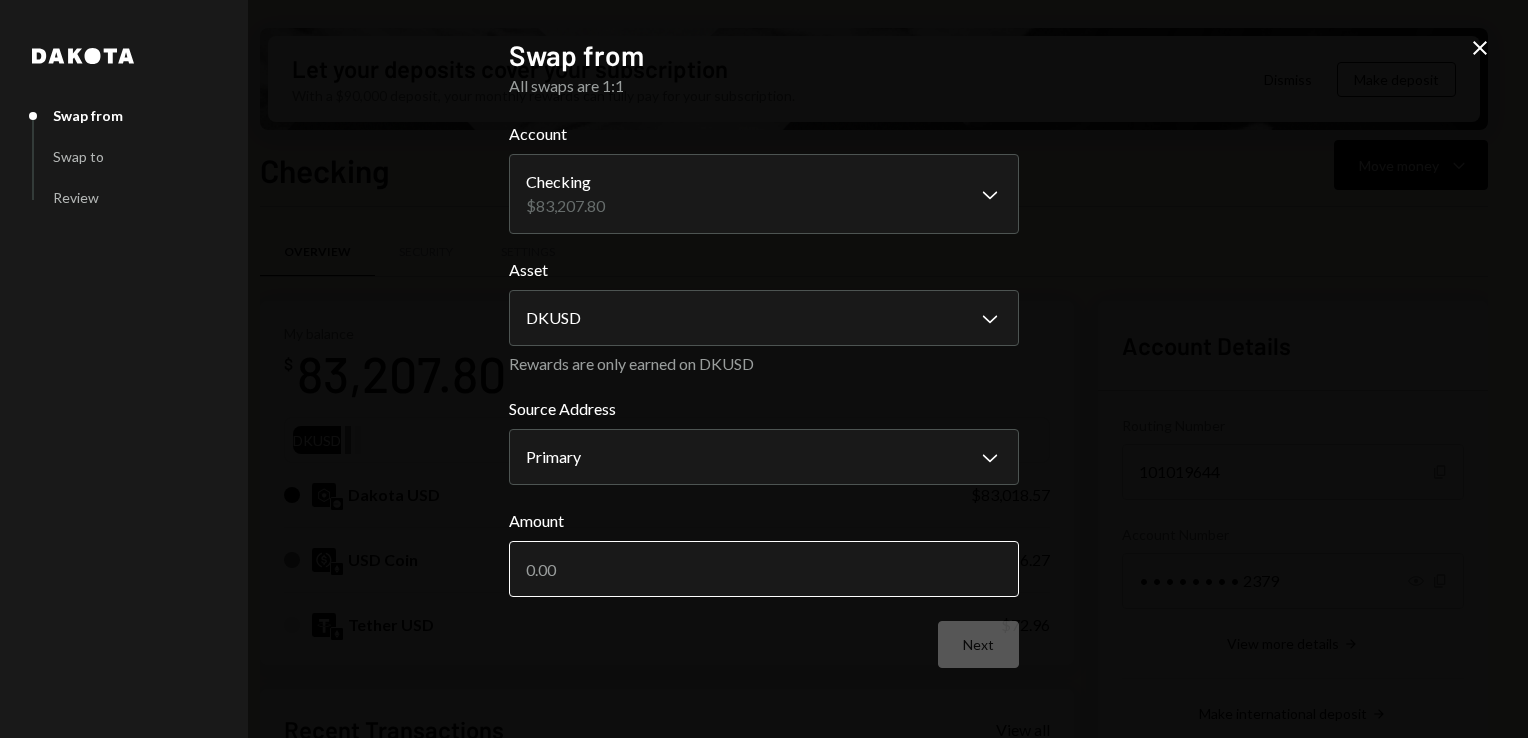 click on "Amount" at bounding box center [764, 569] 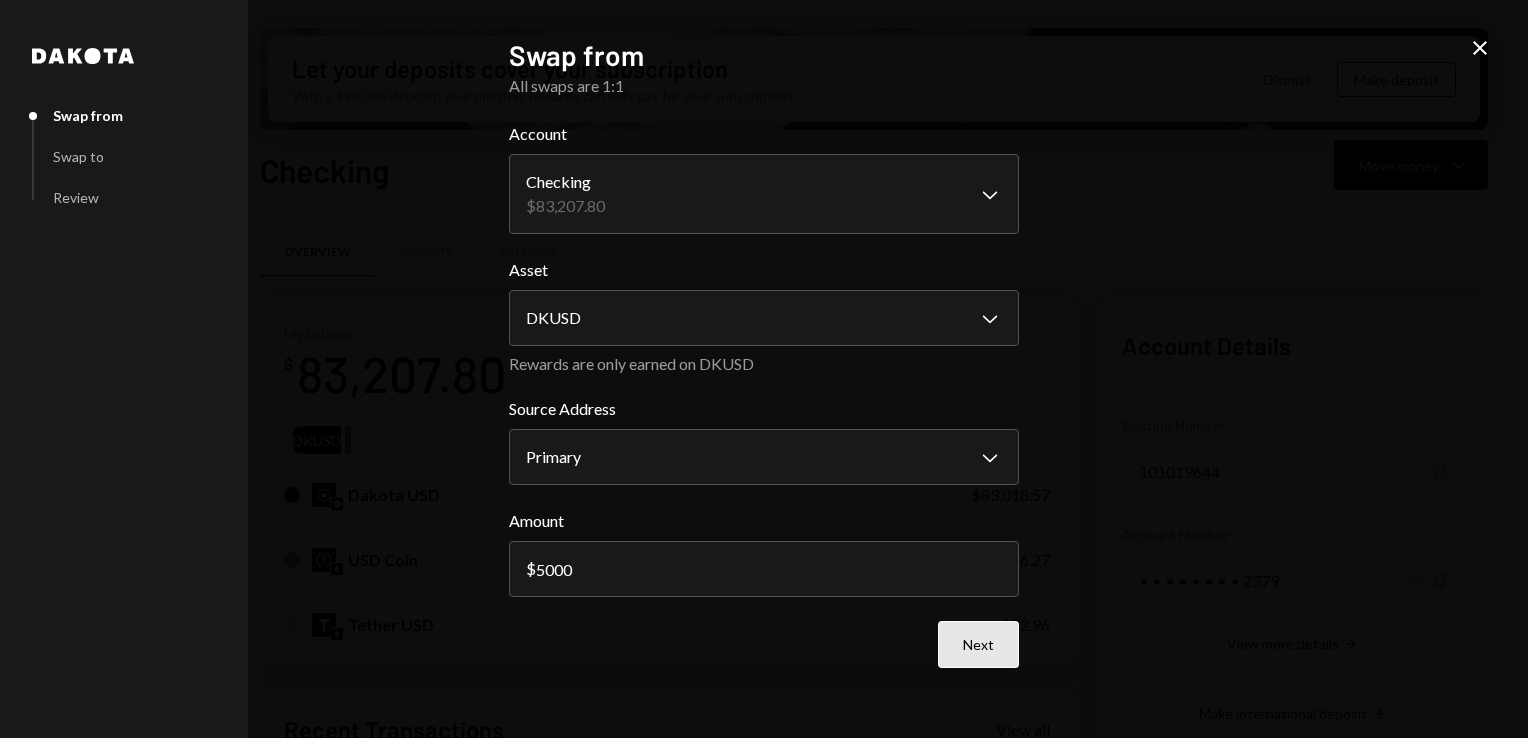 type on "5000" 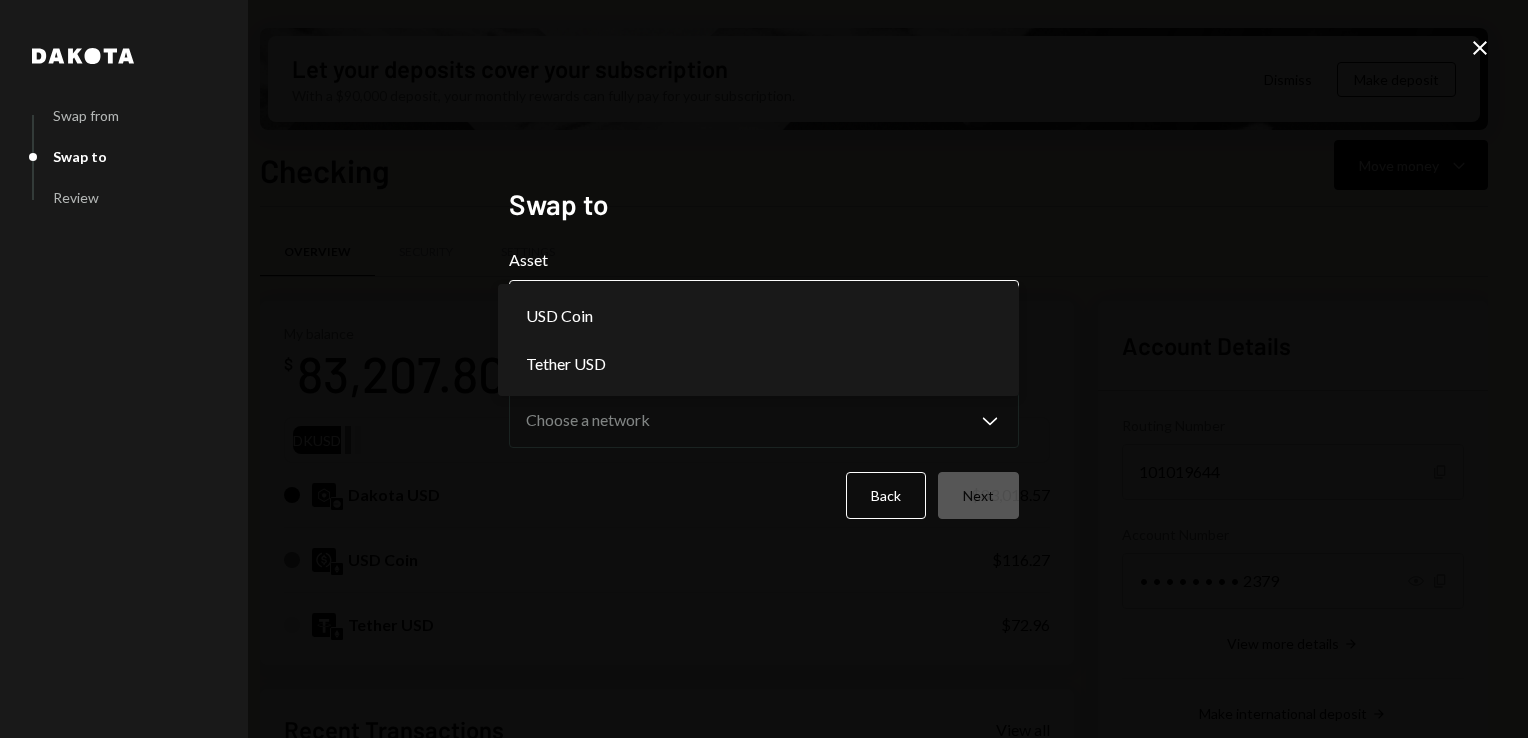 click on "G GLOBAL VILLAGE I... Caret Down Home Home Inbox Inbox Activities Transactions Accounts Accounts Caret Down Checking $83,207.80 Savings $0.00 Treasury $0.00 Cards $0.00 Dollar Rewards User Recipients Team Team Let your deposits cover your subscription With a $90,000 deposit, your monthly rewards can fully pay for your subscription. Dismiss Make deposit Checking Move money Caret Down Overview Security Settings My balance $ 83,207.80 DKUSD Dakota USD $83,018.57 USD Coin $116.27 Tether USD $72.96 Recent Transactions View all Type Initiated By Initiated At Status Withdrawal 67,500  USDT Eliyahu Noviachkov 06/30/25 3:02 PM Completed Deposit 67,572.96  USDT 0xA9D1...1d3E43 Copy 06/30/25 2:57 PM Completed Stablecoin Conversion $67,600.00 Eliyahu Noviachkov 06/30/25 2:52 PM Completed Bank Deposit $80,838.47 Wise Inc 06/28/25 1:19 AM Completed Bank Deposit $69,780.10 WISE US INC 06/25/25 1:04 AM Completed Account Details Routing Number 101019644 Copy Account Number • • • • • • • •  2379 Show Copy Asset" at bounding box center (764, 369) 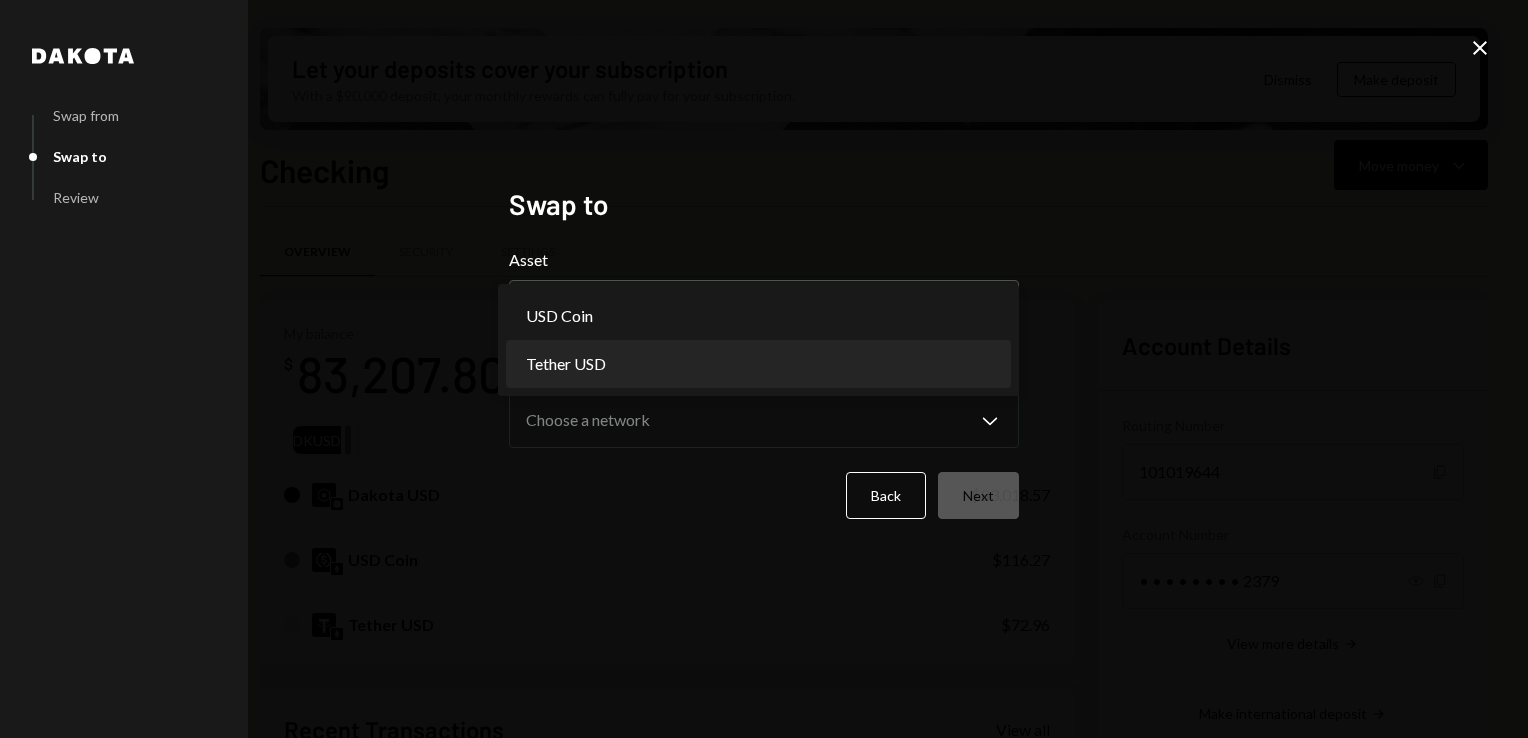 select on "****" 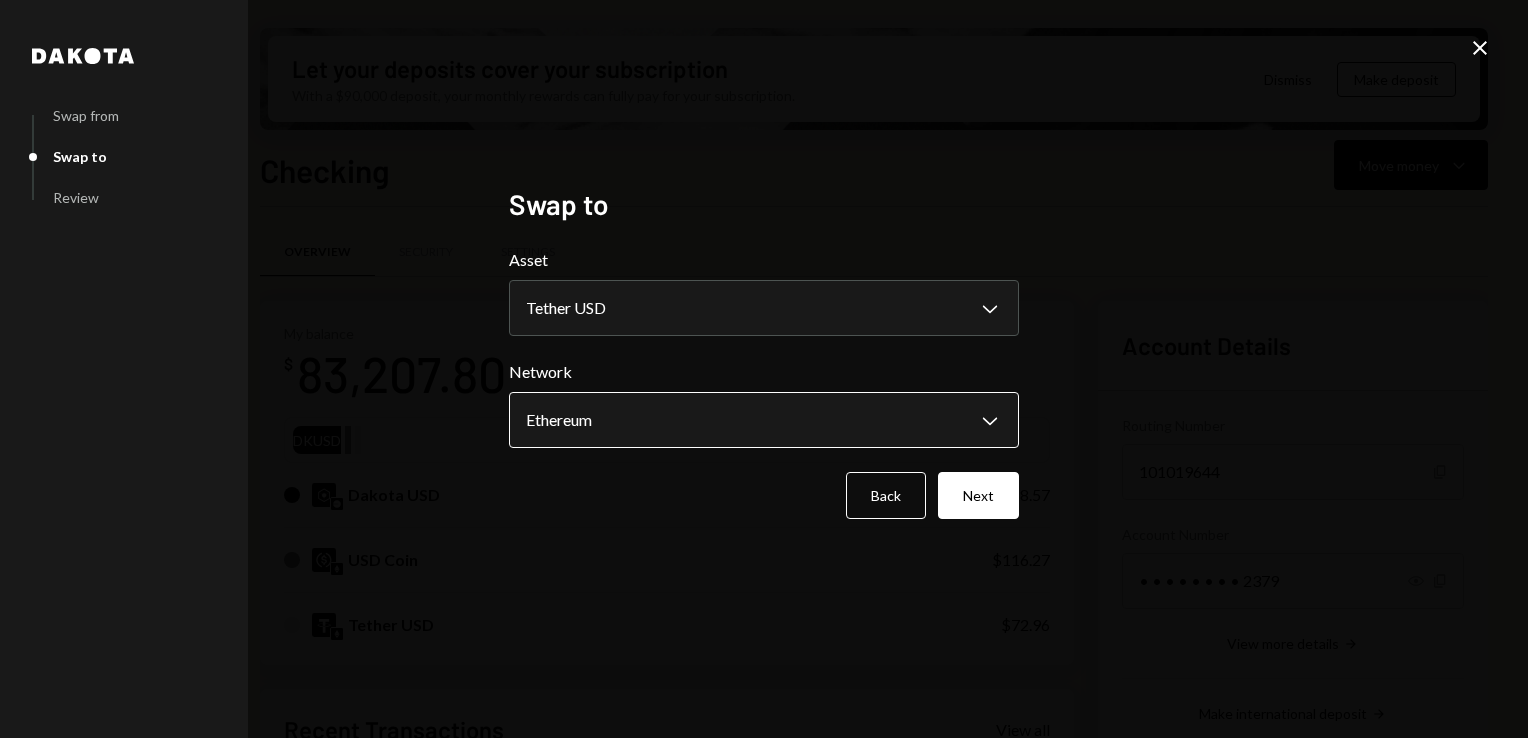 click on "G GLOBAL VILLAGE I... Caret Down Home Home Inbox Inbox Activities Transactions Accounts Accounts Caret Down Checking $83,207.80 Savings $0.00 Treasury $0.00 Cards $0.00 Dollar Rewards User Recipients Team Team Let your deposits cover your subscription With a $90,000 deposit, your monthly rewards can fully pay for your subscription. Dismiss Make deposit Checking Move money Caret Down Overview Security Settings My balance $ 83,207.80 DKUSD Dakota USD $83,018.57 USD Coin $116.27 Tether USD $72.96 Recent Transactions View all Type Initiated By Initiated At Status Withdrawal 67,500  USDT Eliyahu Noviachkov 06/30/25 3:02 PM Completed Deposit 67,572.96  USDT 0xA9D1...1d3E43 Copy 06/30/25 2:57 PM Completed Stablecoin Conversion $67,600.00 Eliyahu Noviachkov 06/30/25 2:52 PM Completed Bank Deposit $80,838.47 Wise Inc 06/28/25 1:19 AM Completed Bank Deposit $69,780.10 WISE US INC 06/25/25 1:04 AM Completed Account Details Routing Number 101019644 Copy Account Number • • • • • • • •  2379 Show Copy Asset" at bounding box center [764, 369] 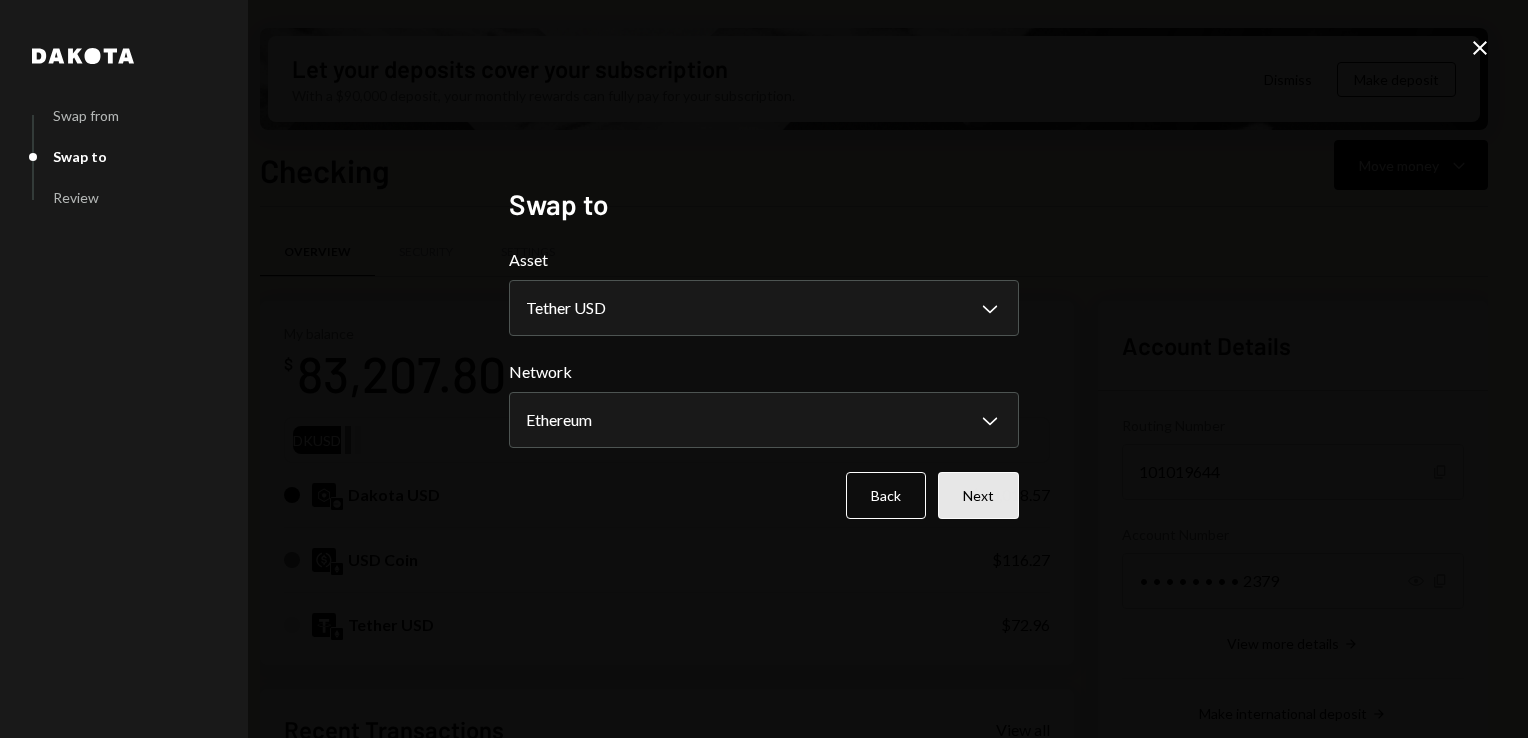 click on "Next" at bounding box center [978, 495] 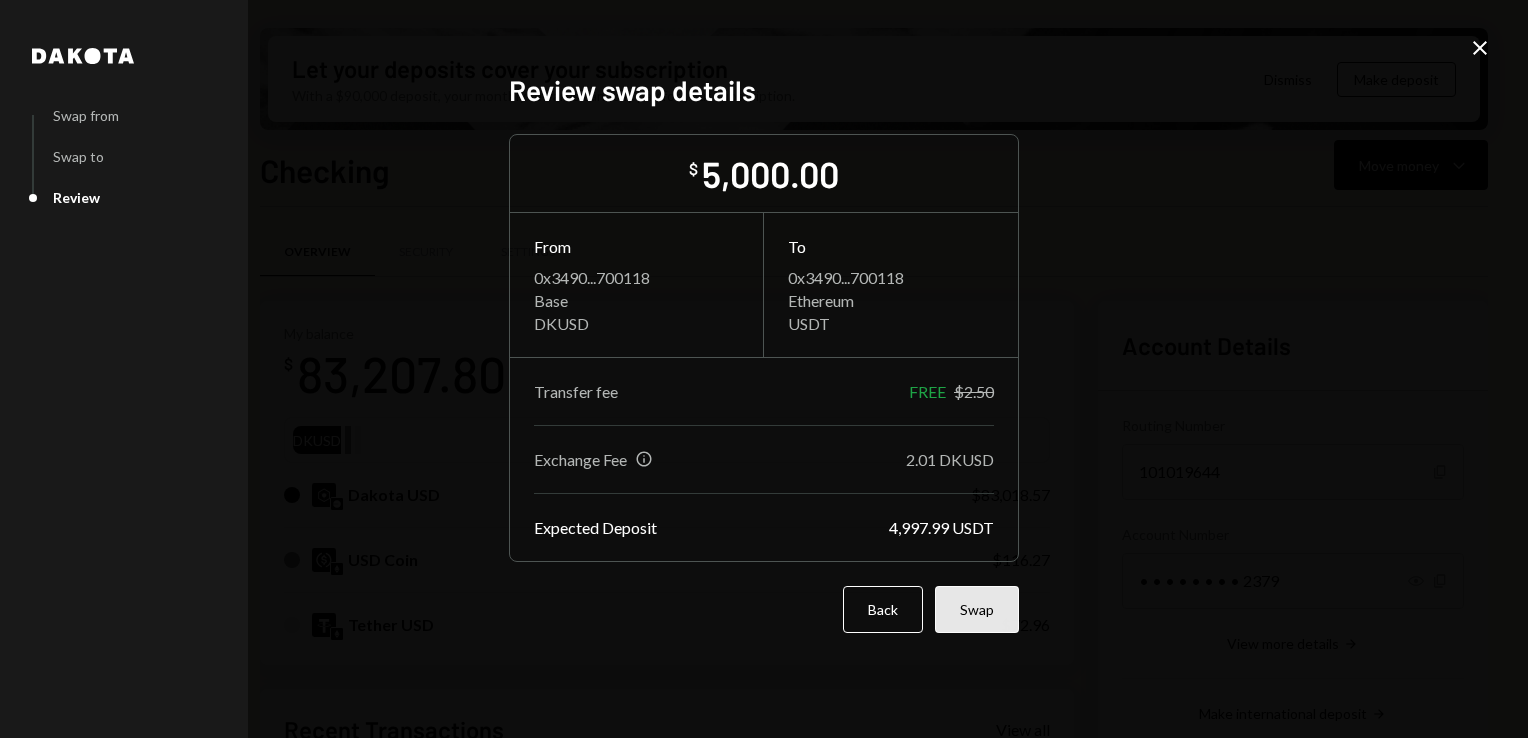 click on "Swap" at bounding box center (977, 609) 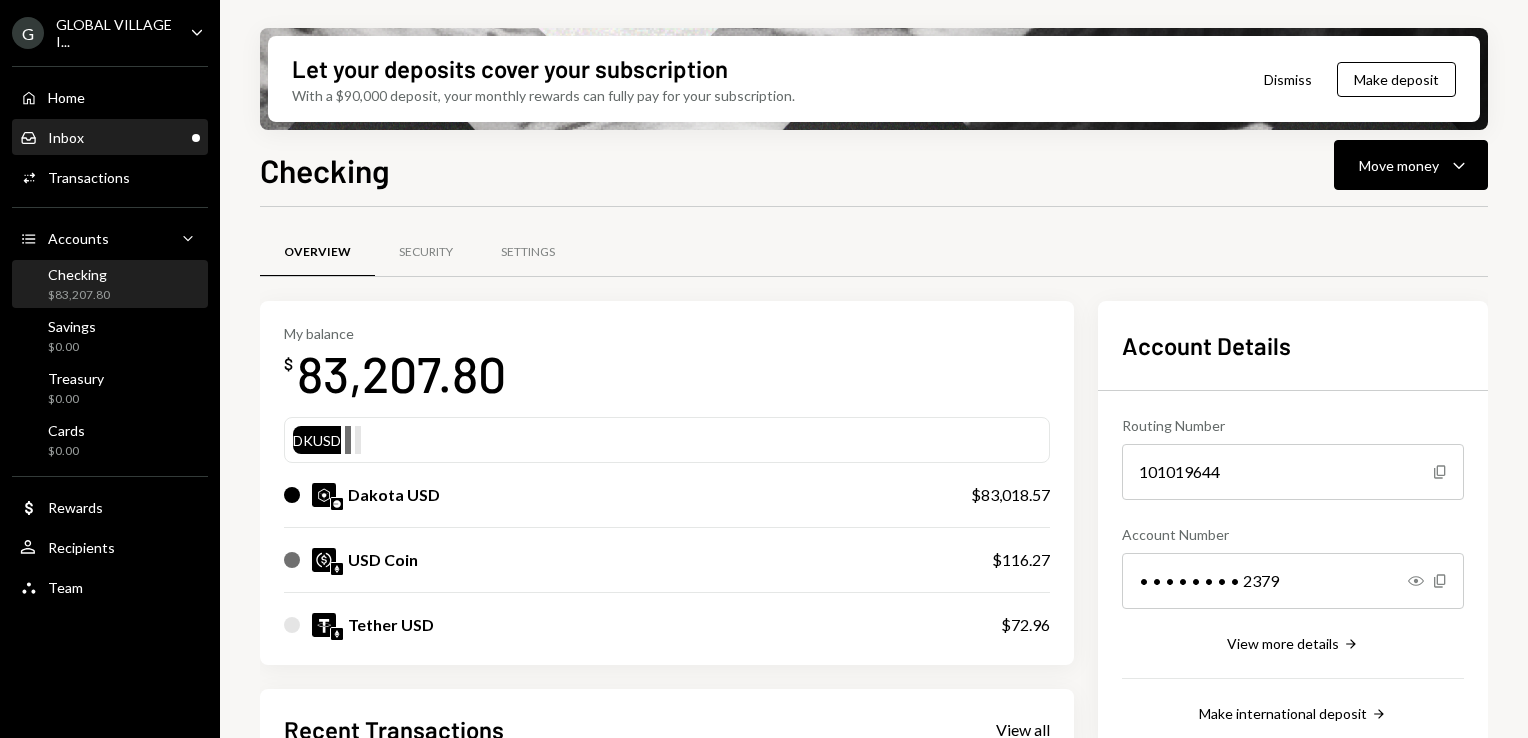 click on "Inbox" at bounding box center [66, 137] 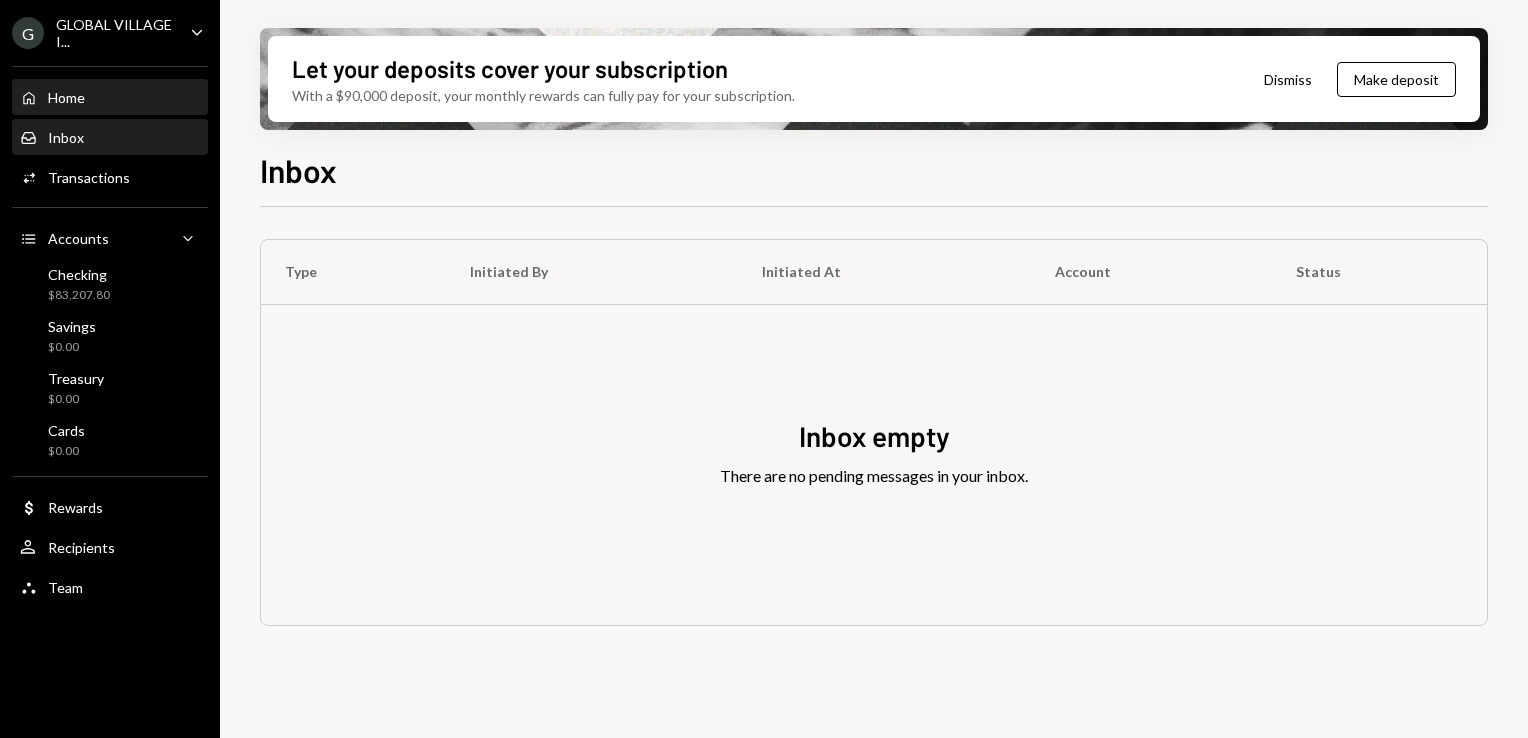 click on "Home" at bounding box center [66, 97] 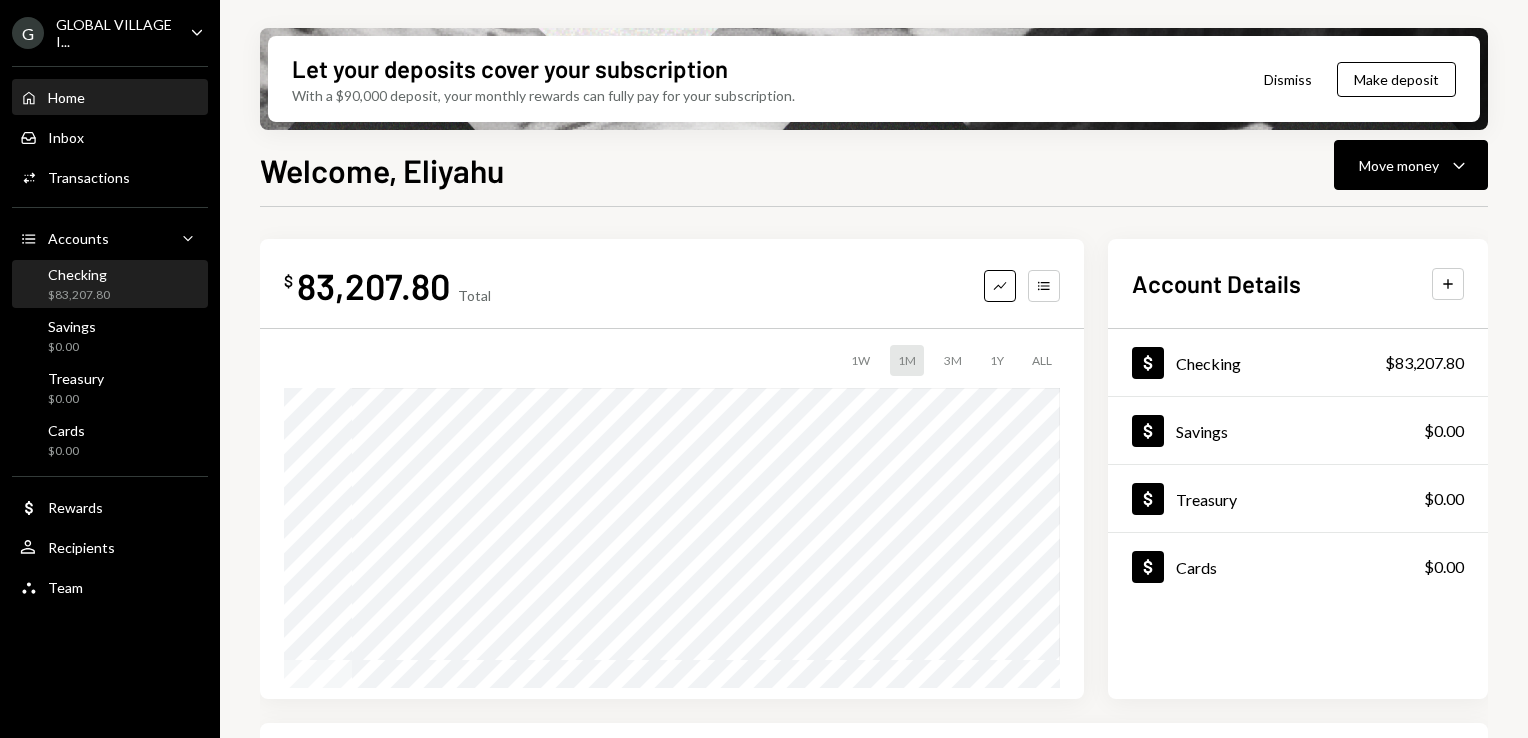 click on "Checking" at bounding box center (79, 274) 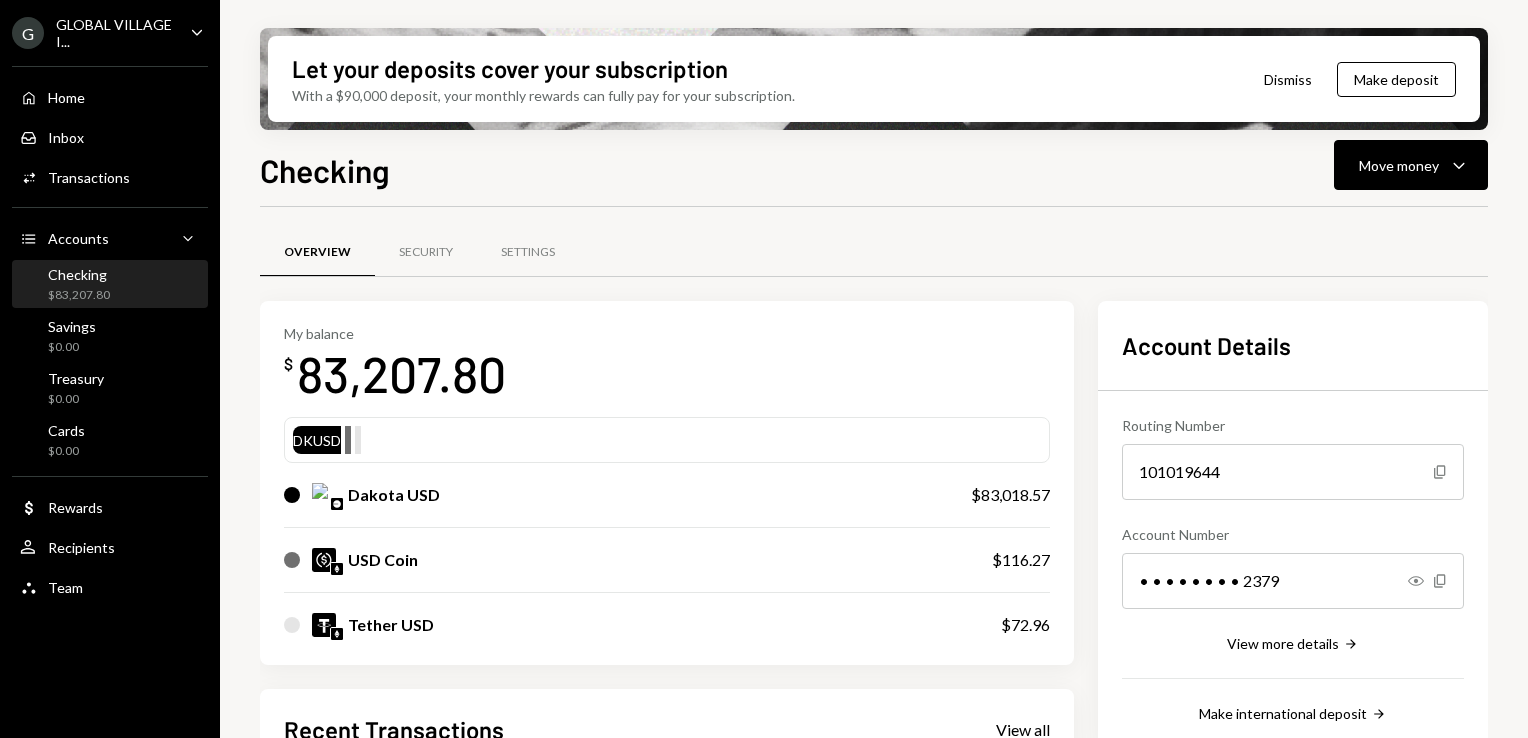 scroll, scrollTop: 0, scrollLeft: 0, axis: both 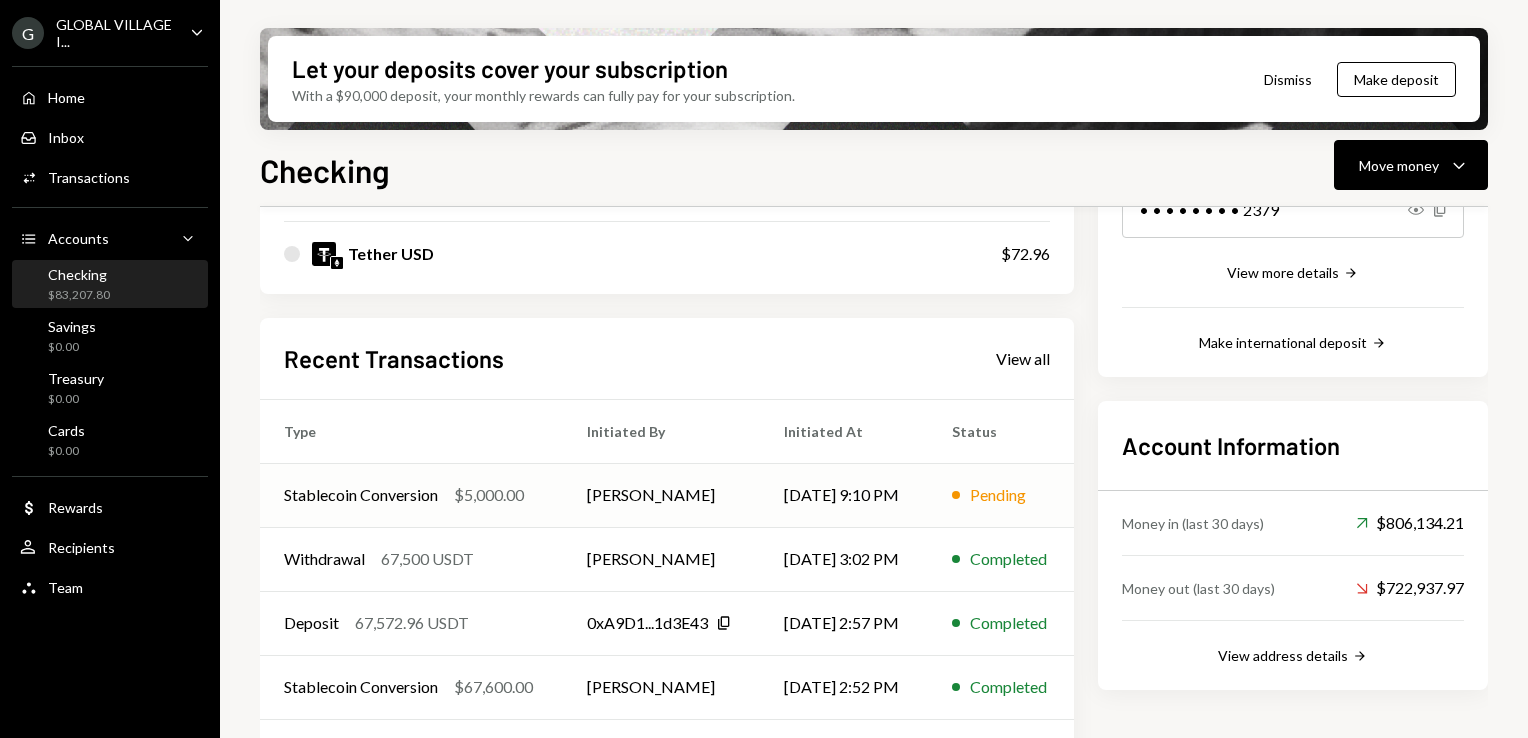 click on "Stablecoin Conversion $5,000.00" at bounding box center (411, 495) 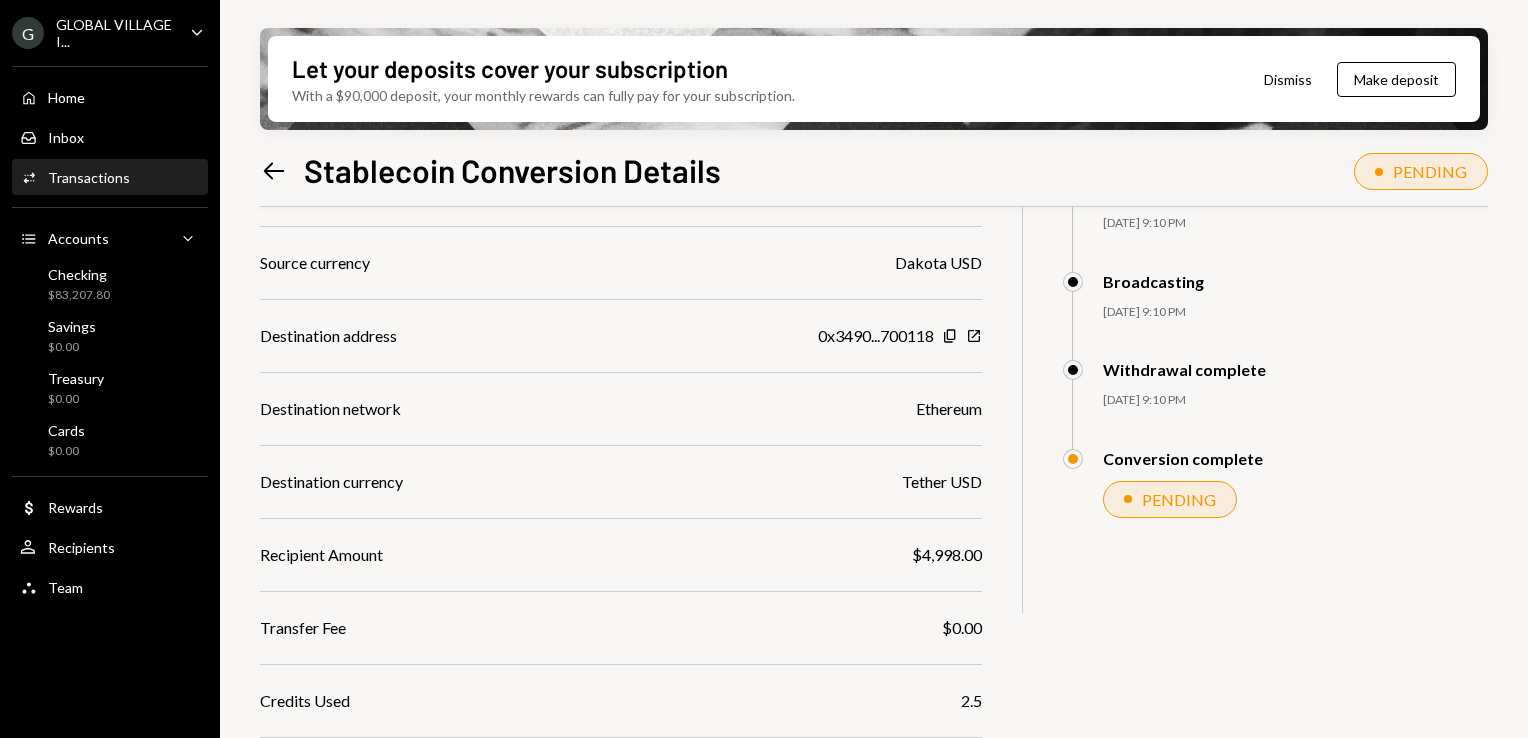 scroll, scrollTop: 0, scrollLeft: 0, axis: both 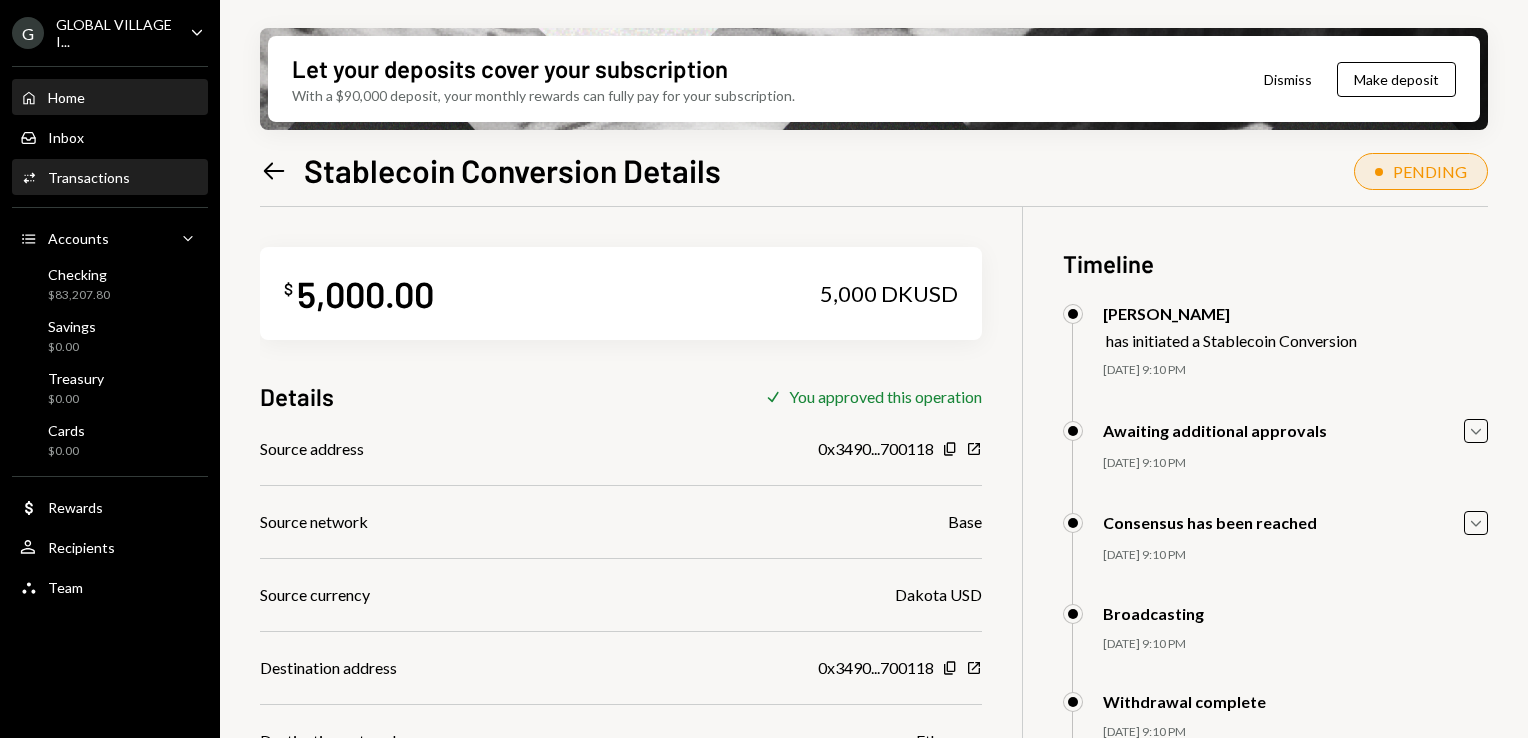click on "Home" at bounding box center [66, 97] 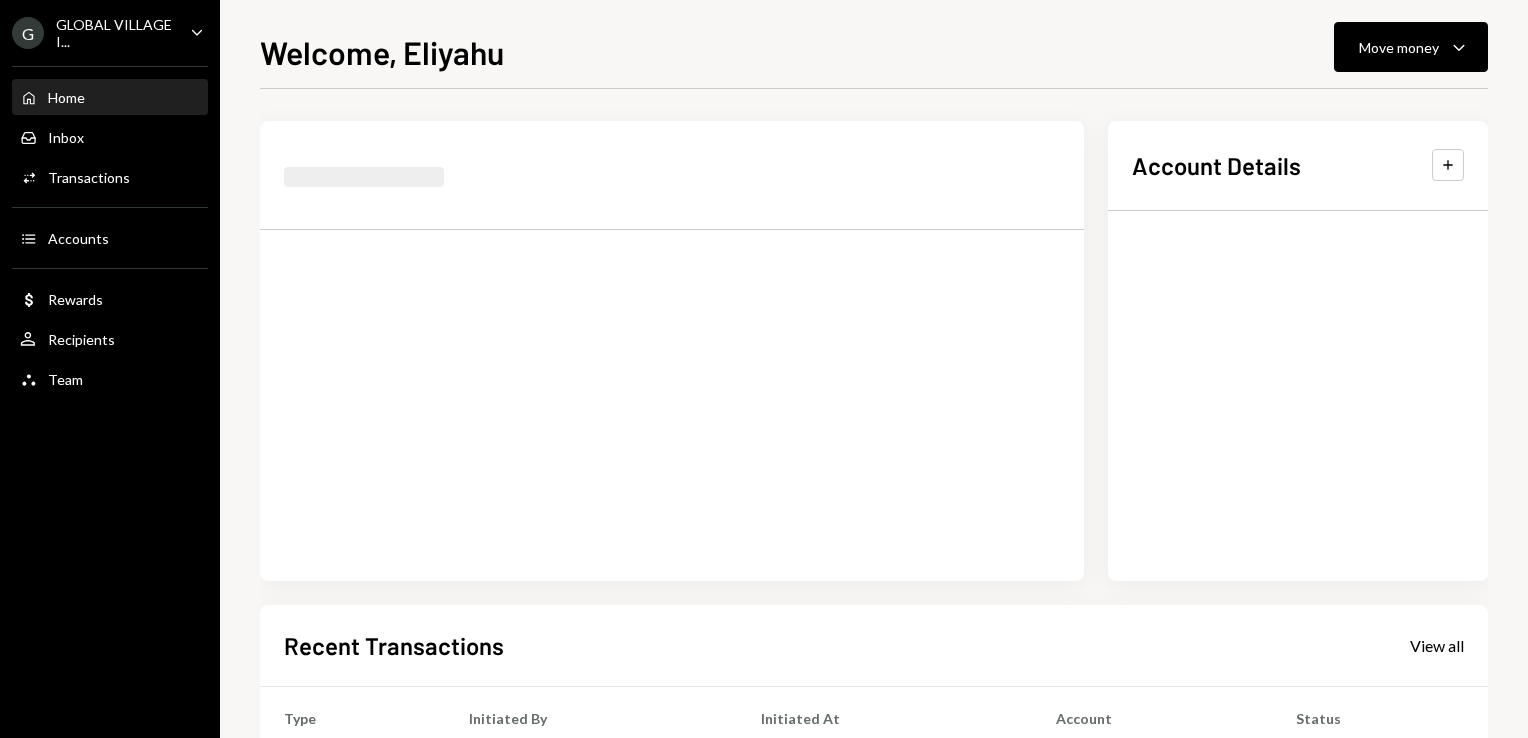 scroll, scrollTop: 0, scrollLeft: 0, axis: both 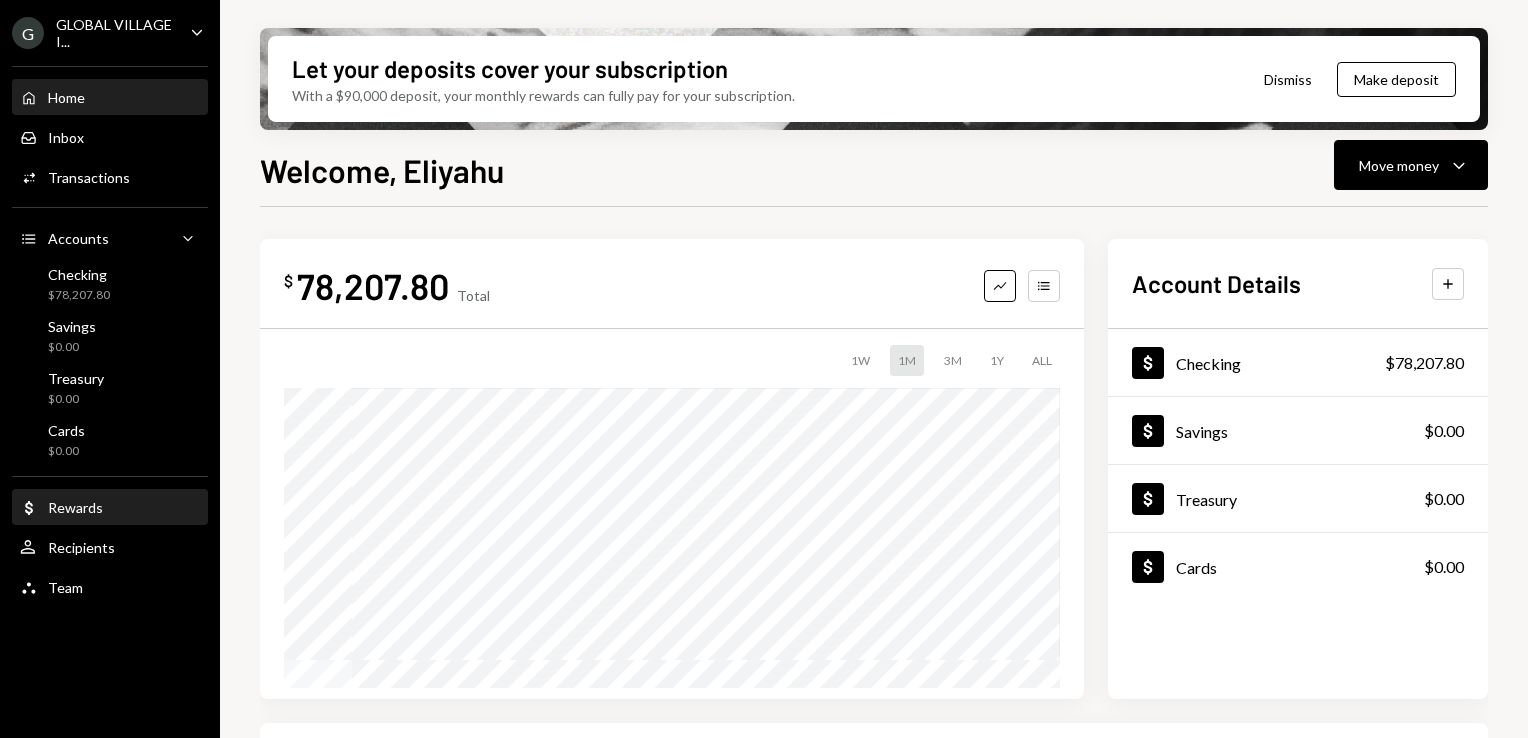 click on "Dollar Rewards" at bounding box center [110, 508] 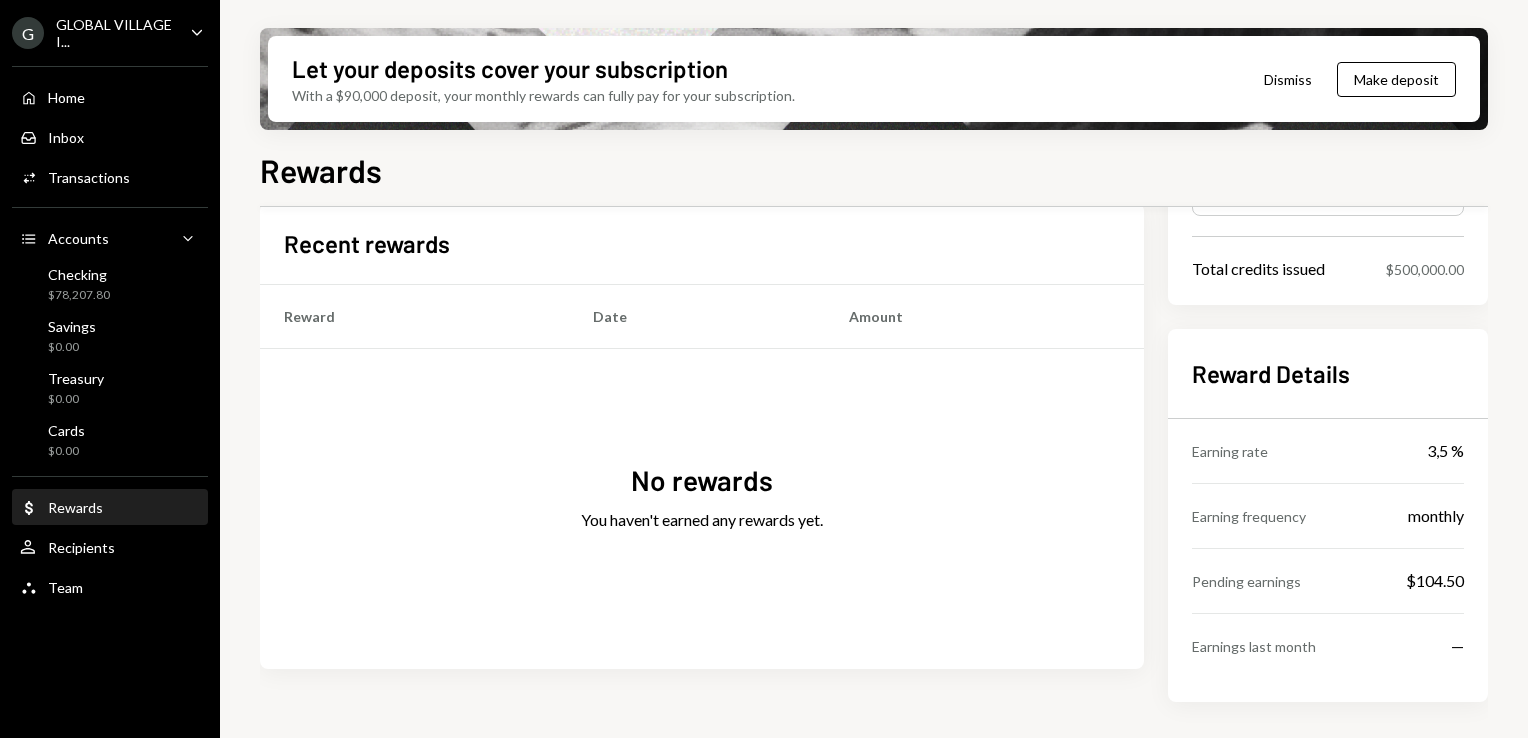 scroll, scrollTop: 0, scrollLeft: 0, axis: both 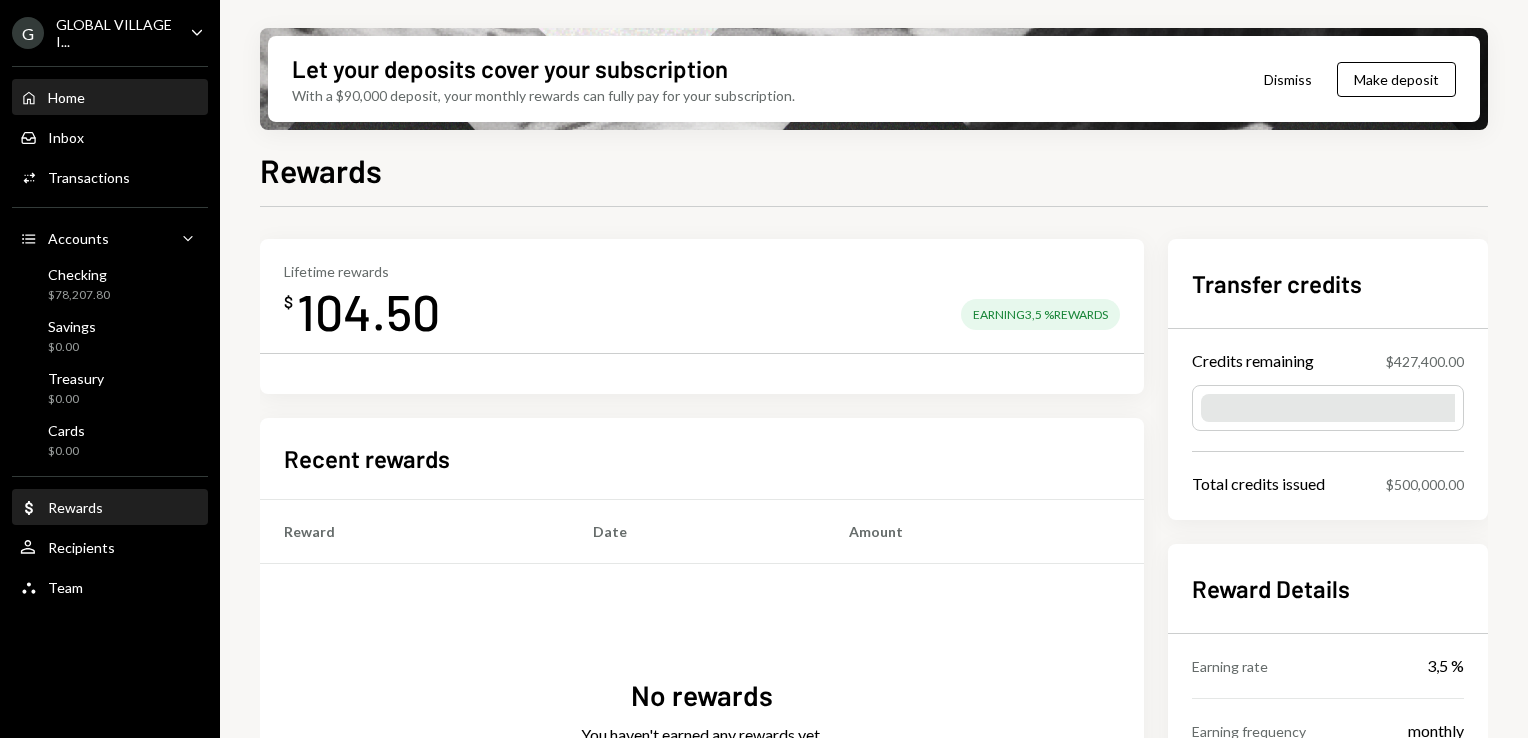 click on "Home" at bounding box center (66, 97) 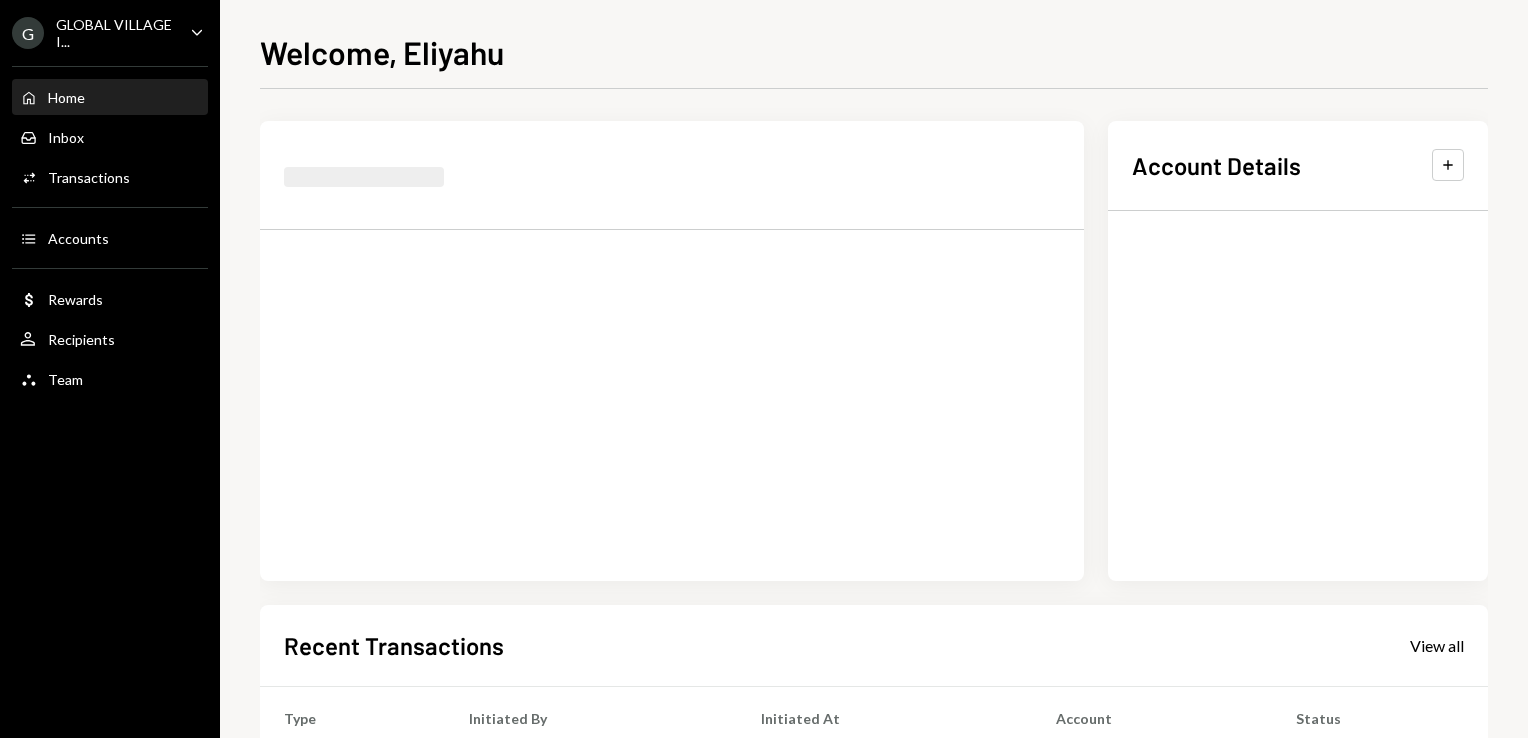 scroll, scrollTop: 0, scrollLeft: 0, axis: both 